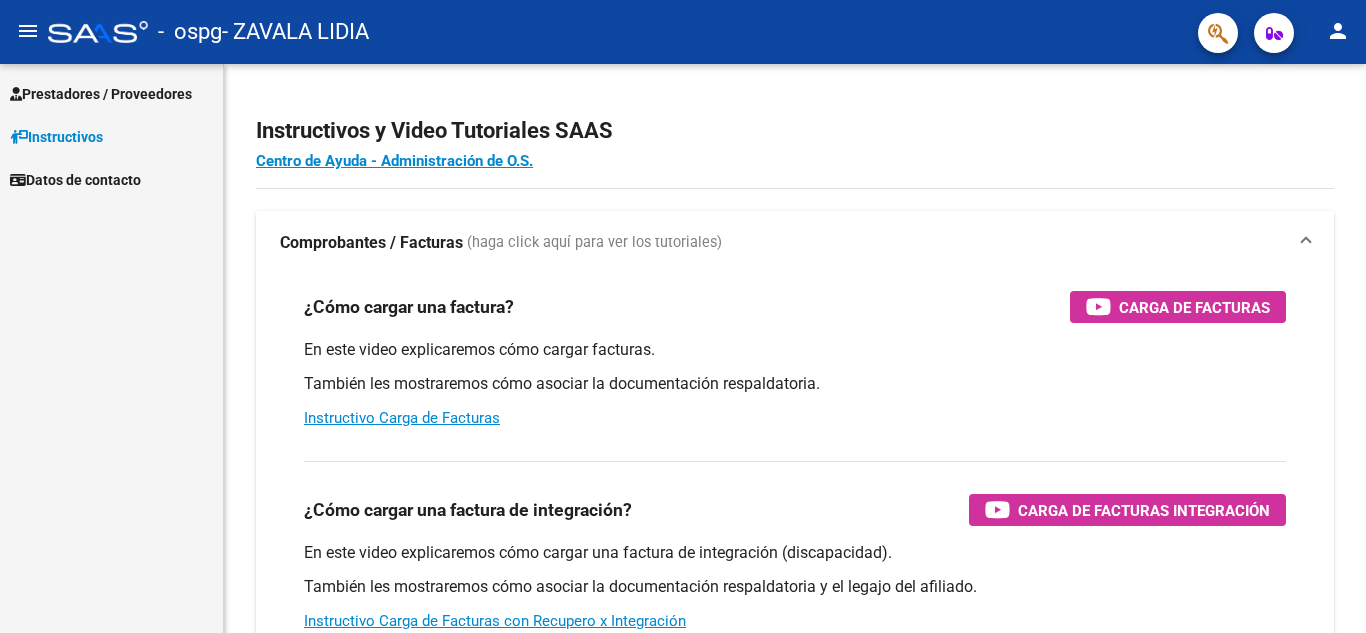 scroll, scrollTop: 0, scrollLeft: 0, axis: both 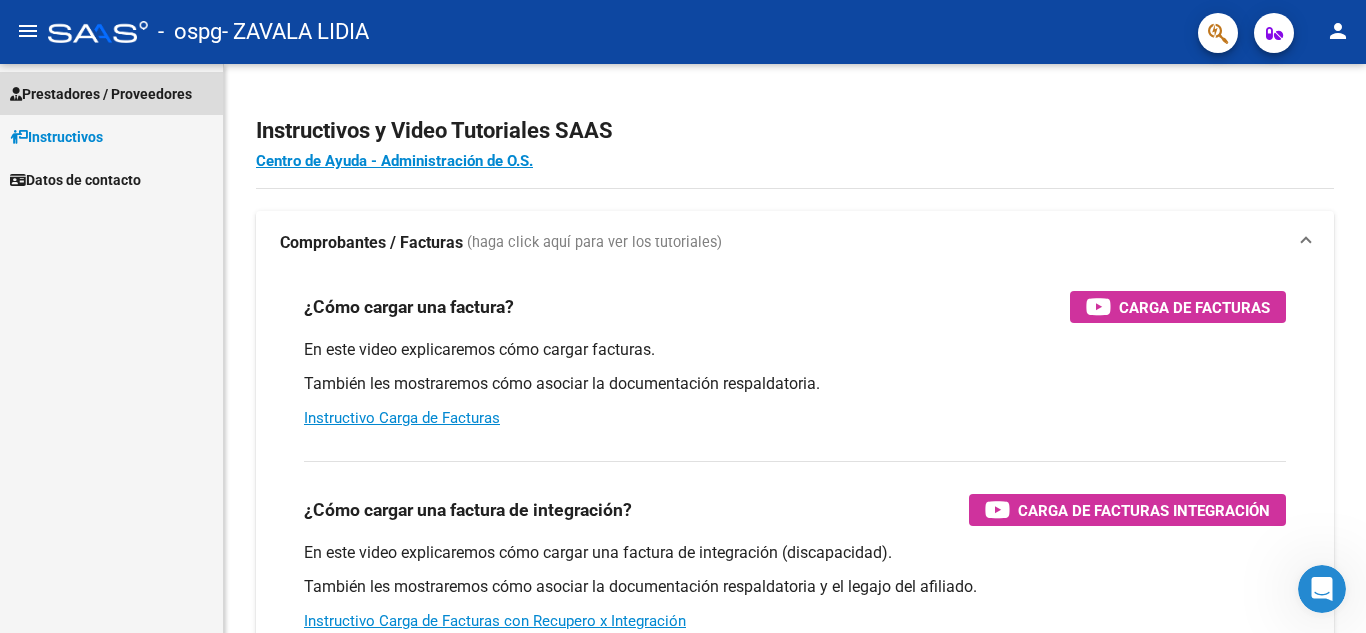click on "Prestadores / Proveedores" at bounding box center [101, 94] 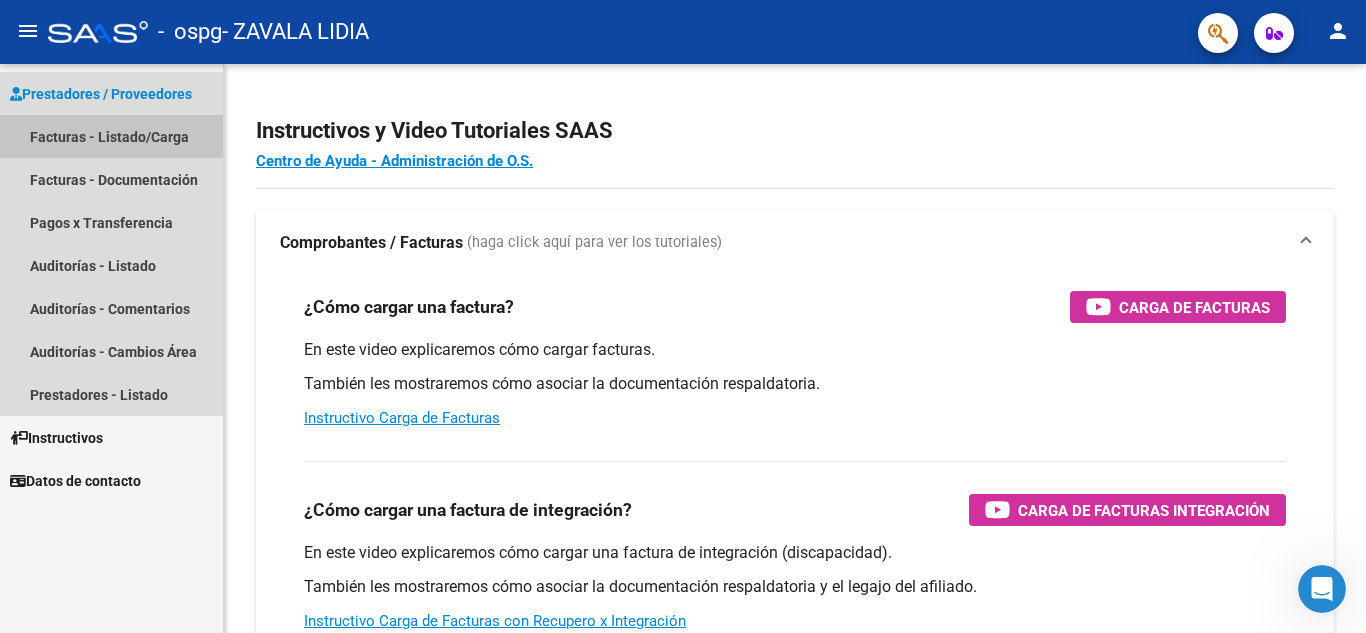 click on "Facturas - Listado/Carga" at bounding box center [111, 136] 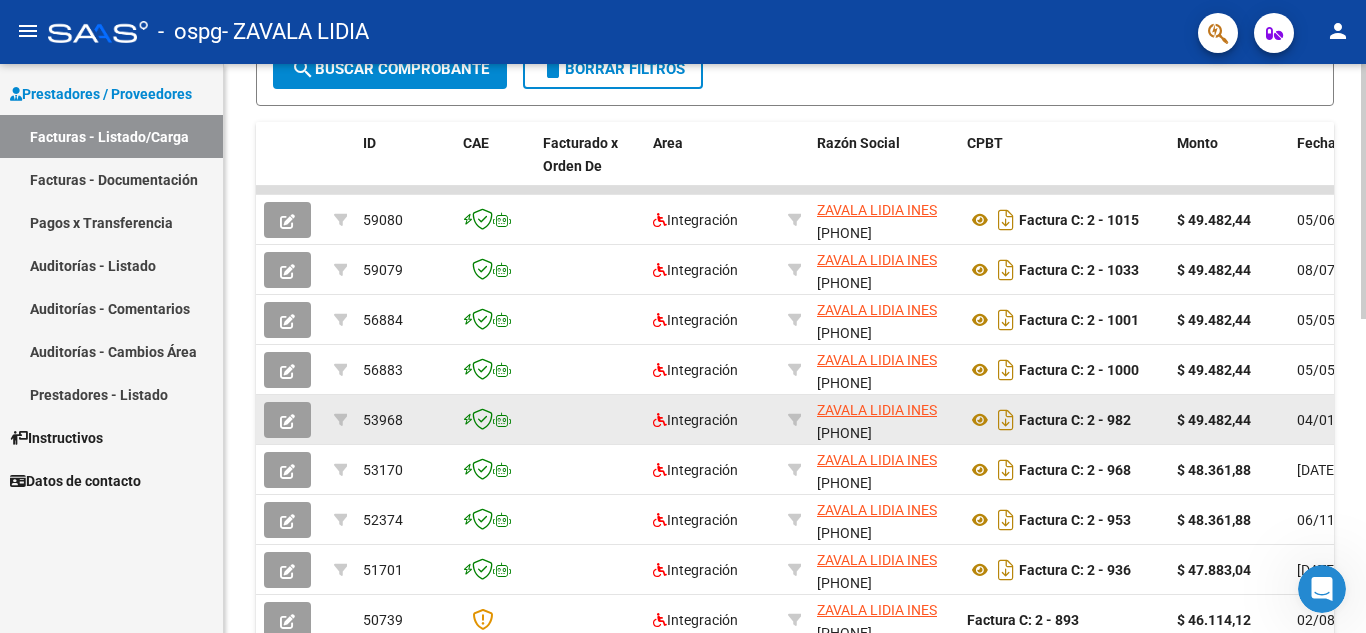 scroll, scrollTop: 600, scrollLeft: 0, axis: vertical 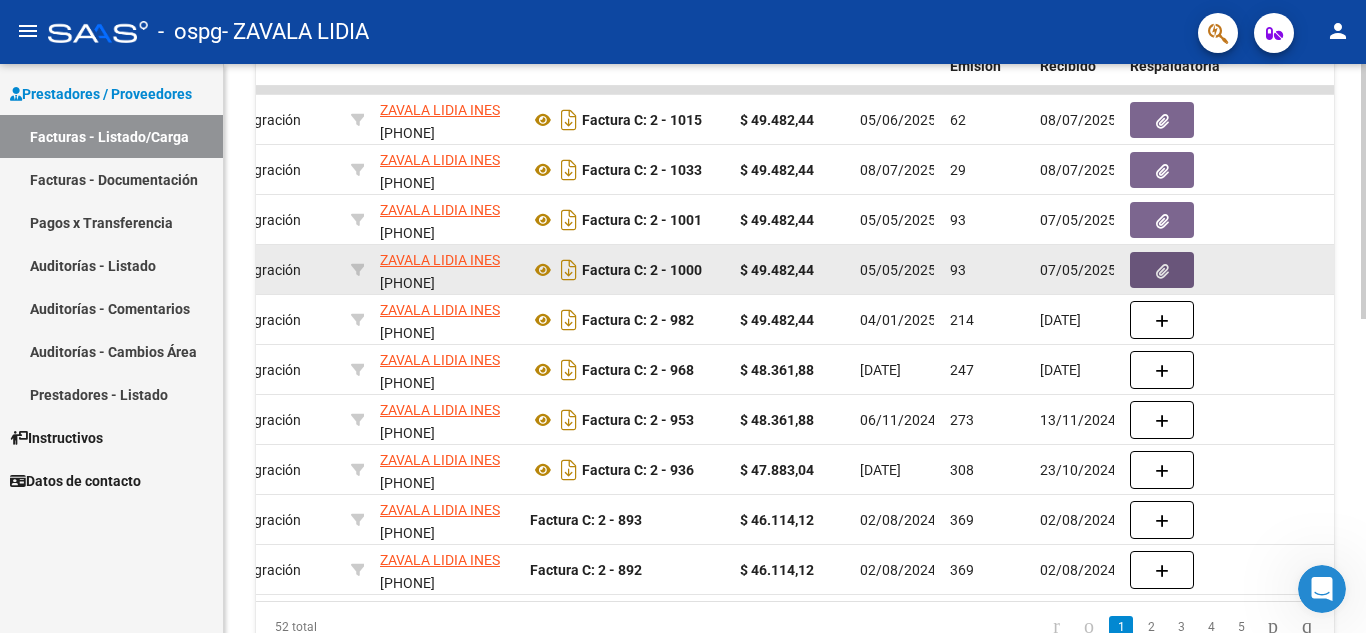 click 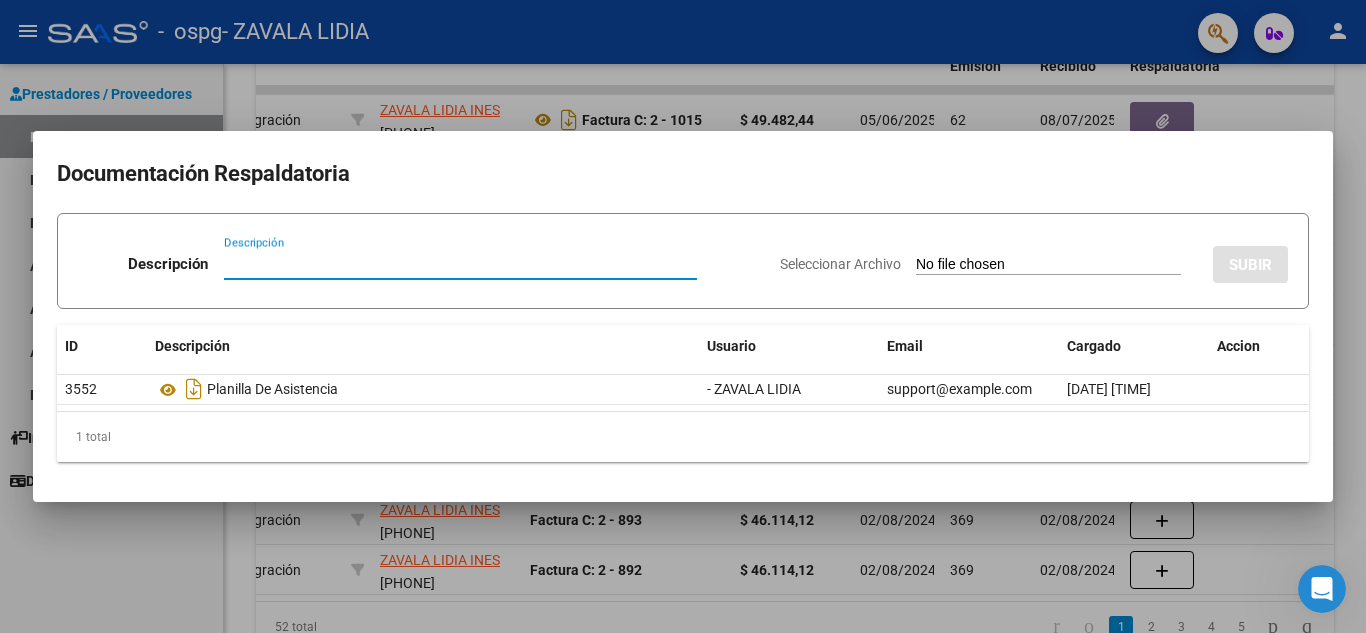 click at bounding box center (683, 316) 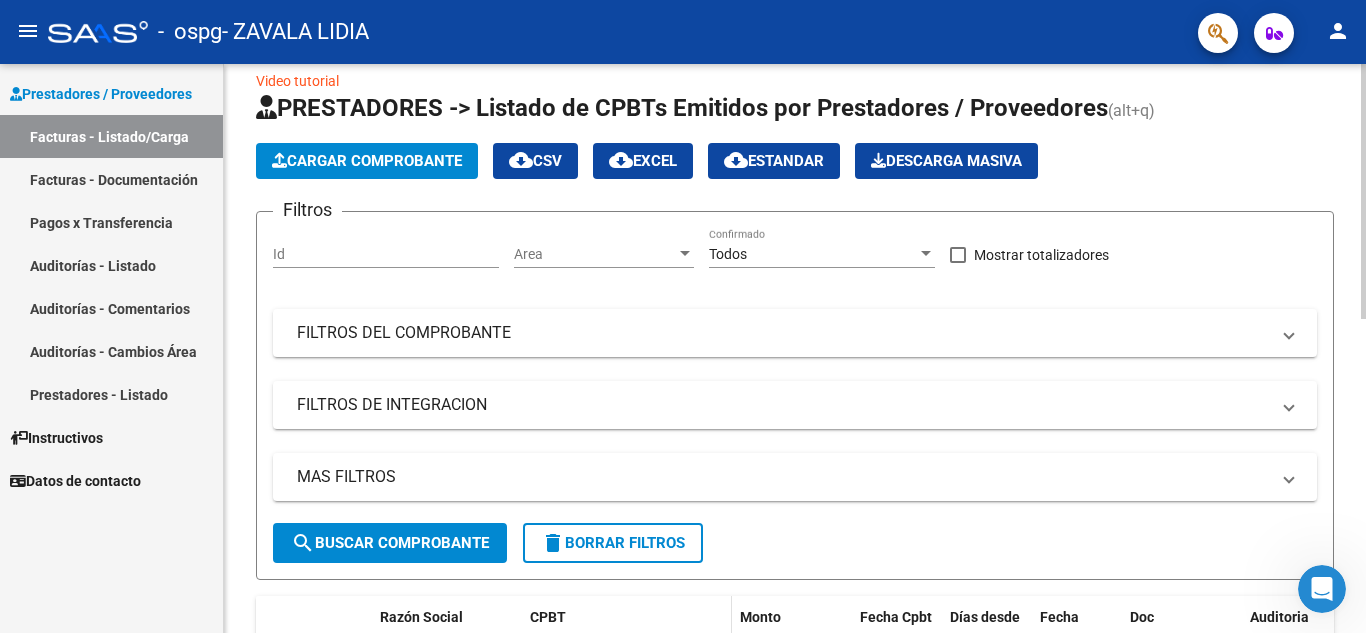 scroll, scrollTop: 0, scrollLeft: 0, axis: both 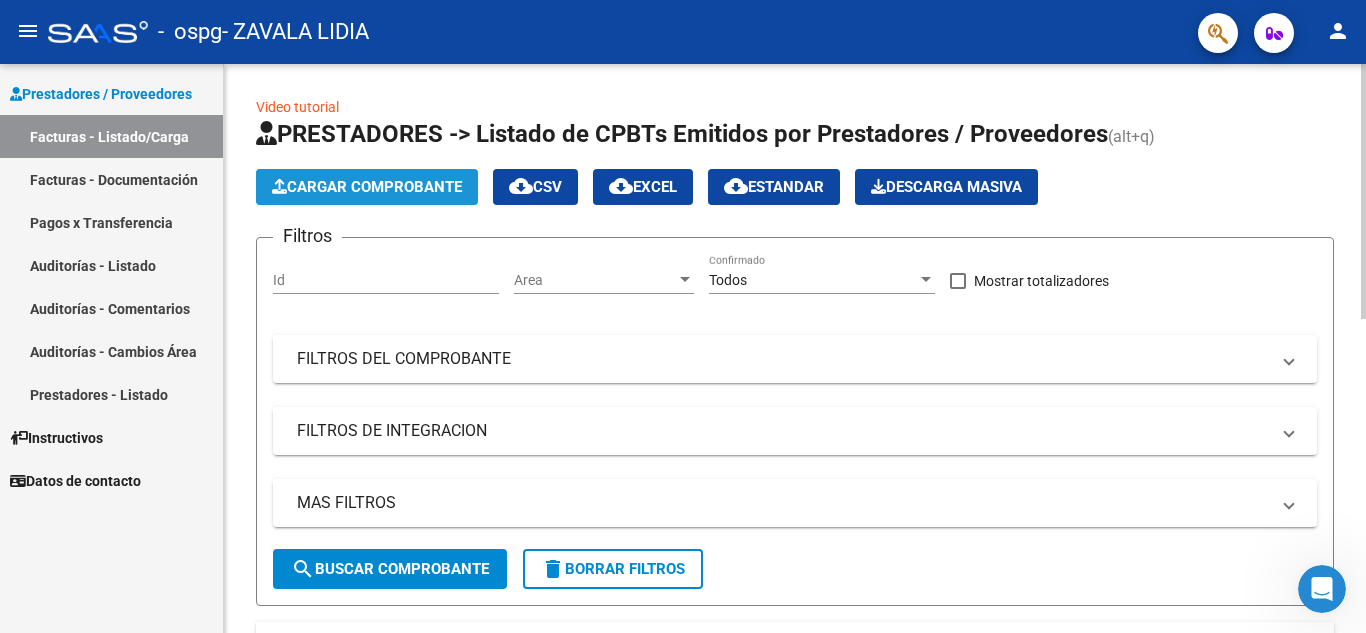 click on "Cargar Comprobante" 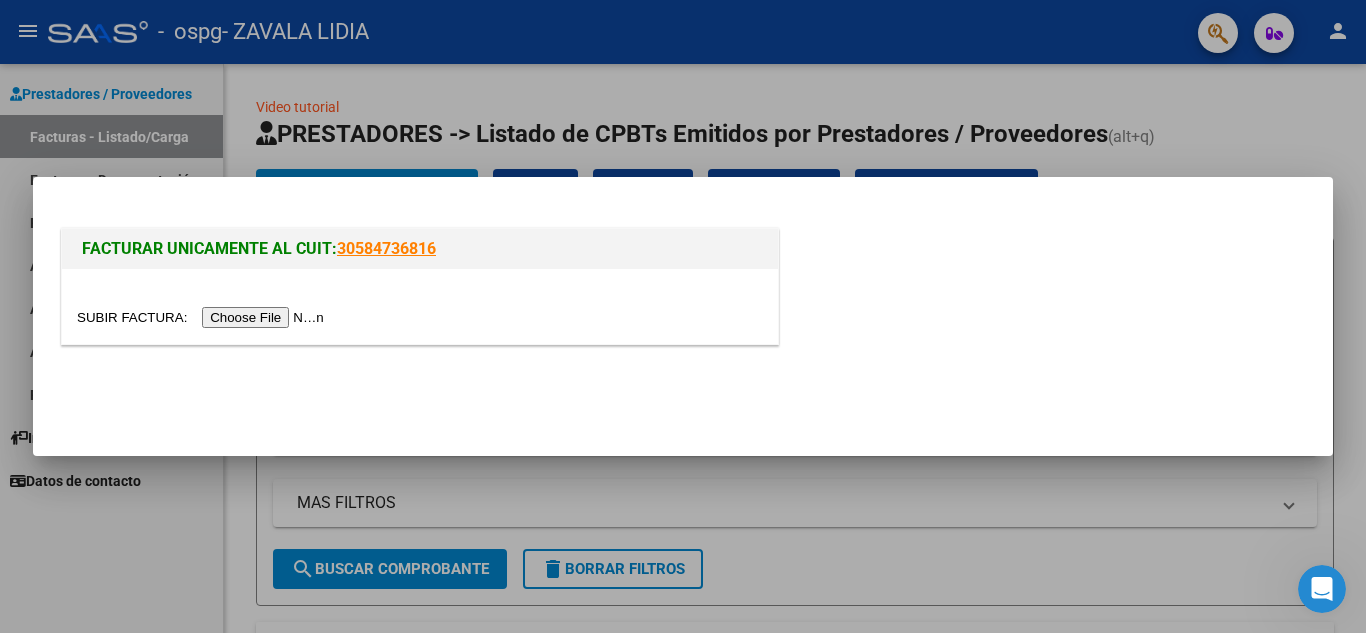 click at bounding box center (203, 317) 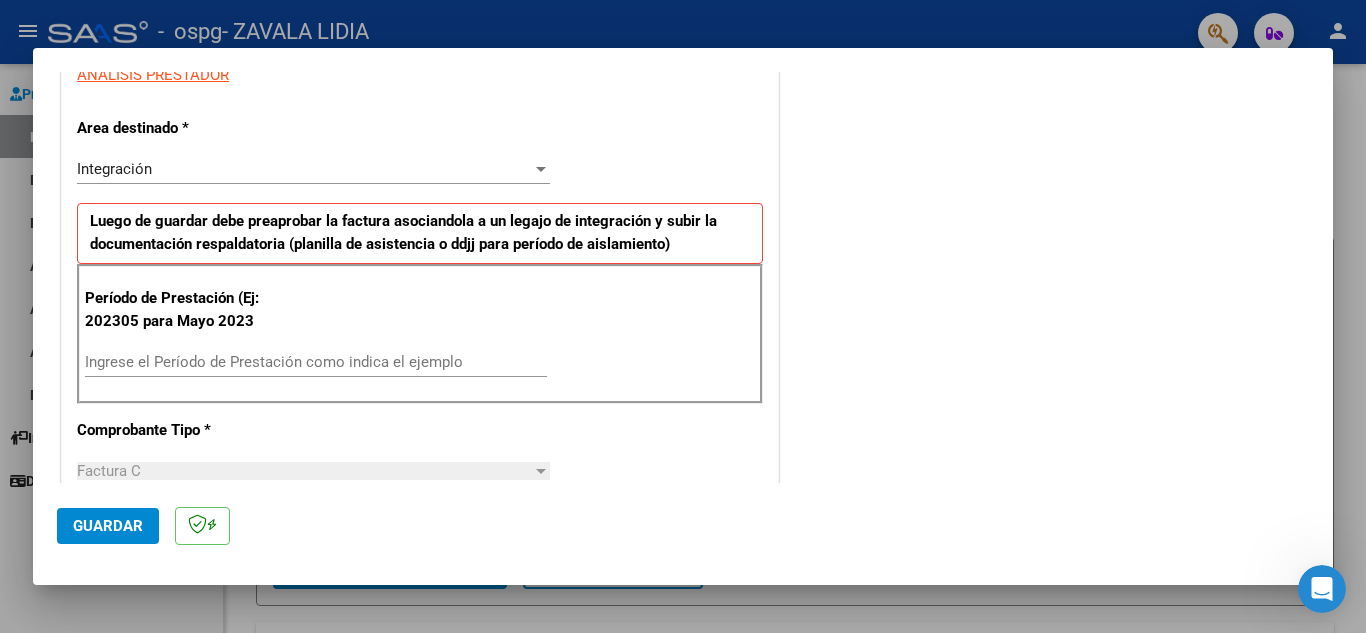 scroll, scrollTop: 400, scrollLeft: 0, axis: vertical 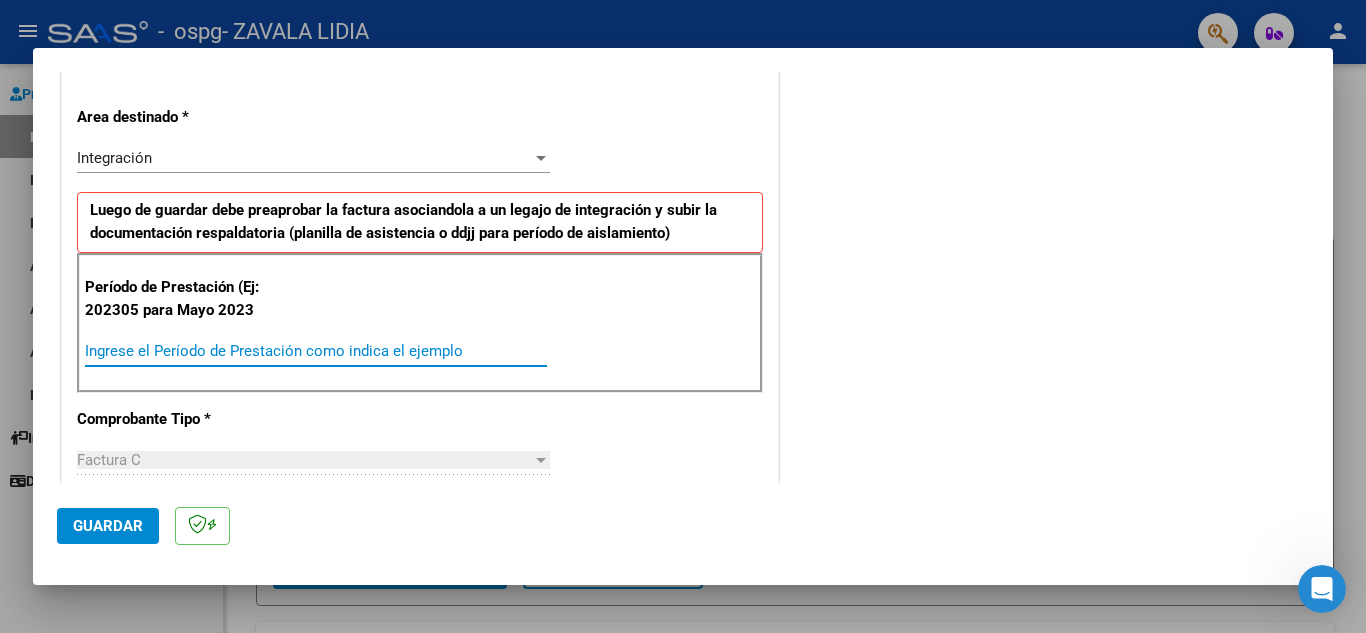 click on "Ingrese el Período de Prestación como indica el ejemplo" at bounding box center [316, 351] 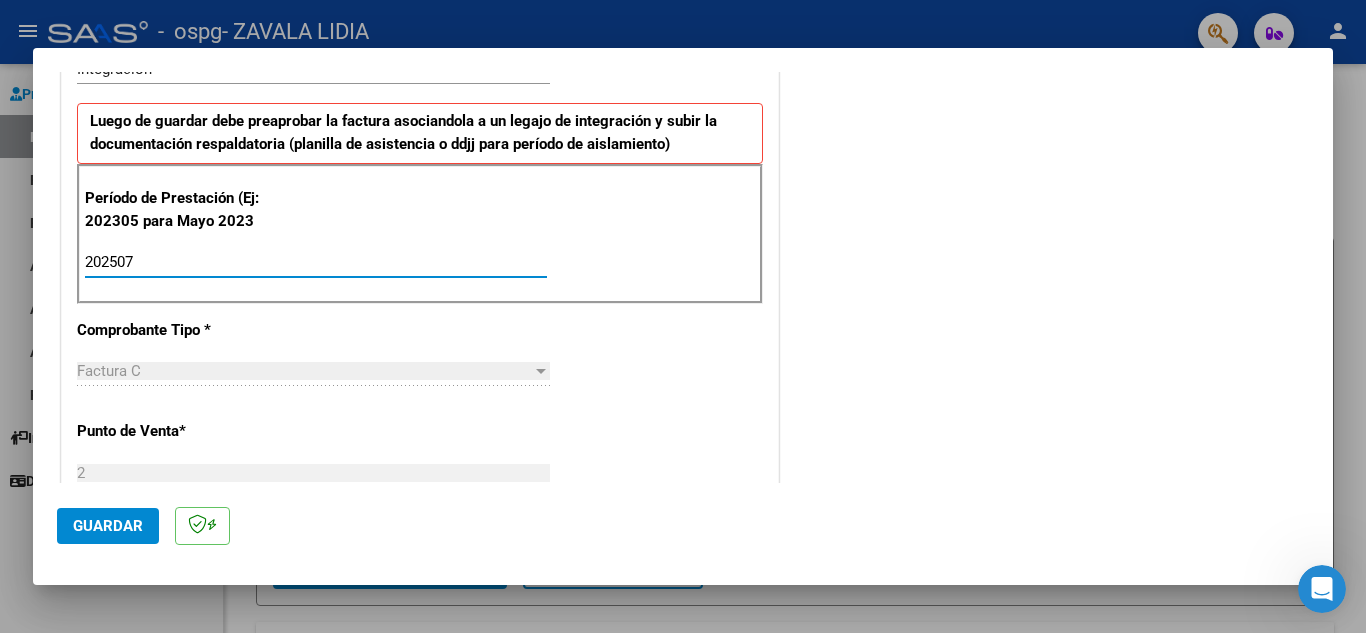 scroll, scrollTop: 500, scrollLeft: 0, axis: vertical 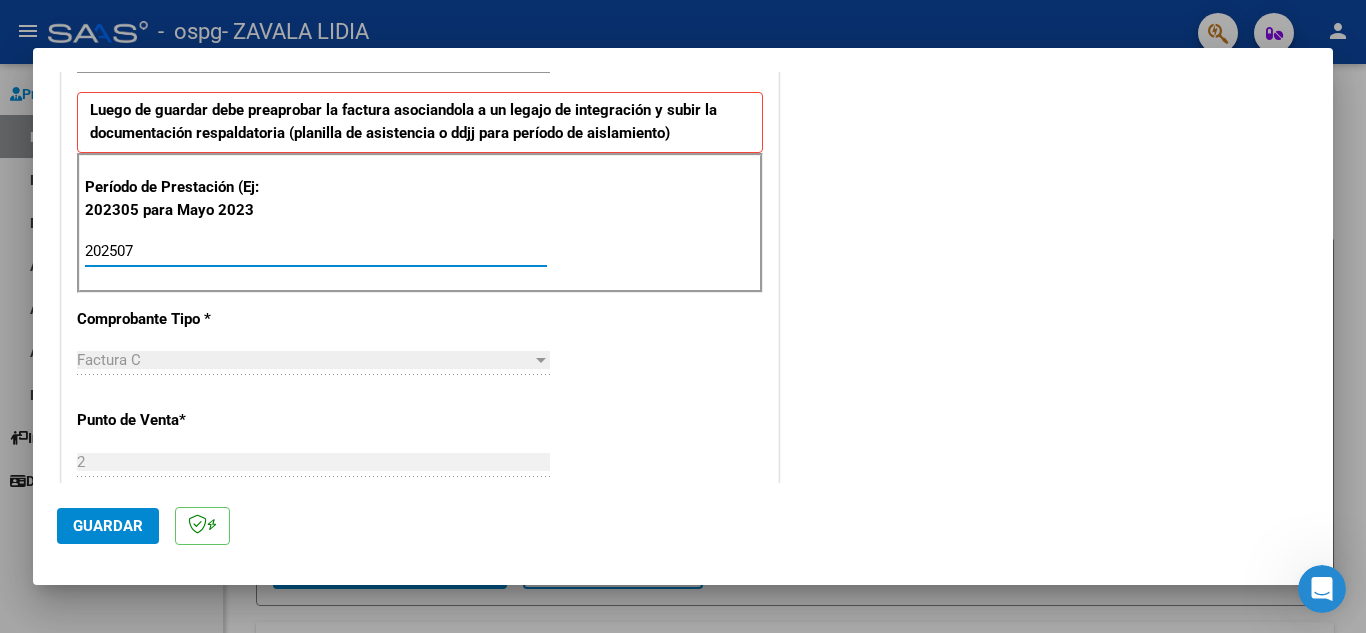 type on "202507" 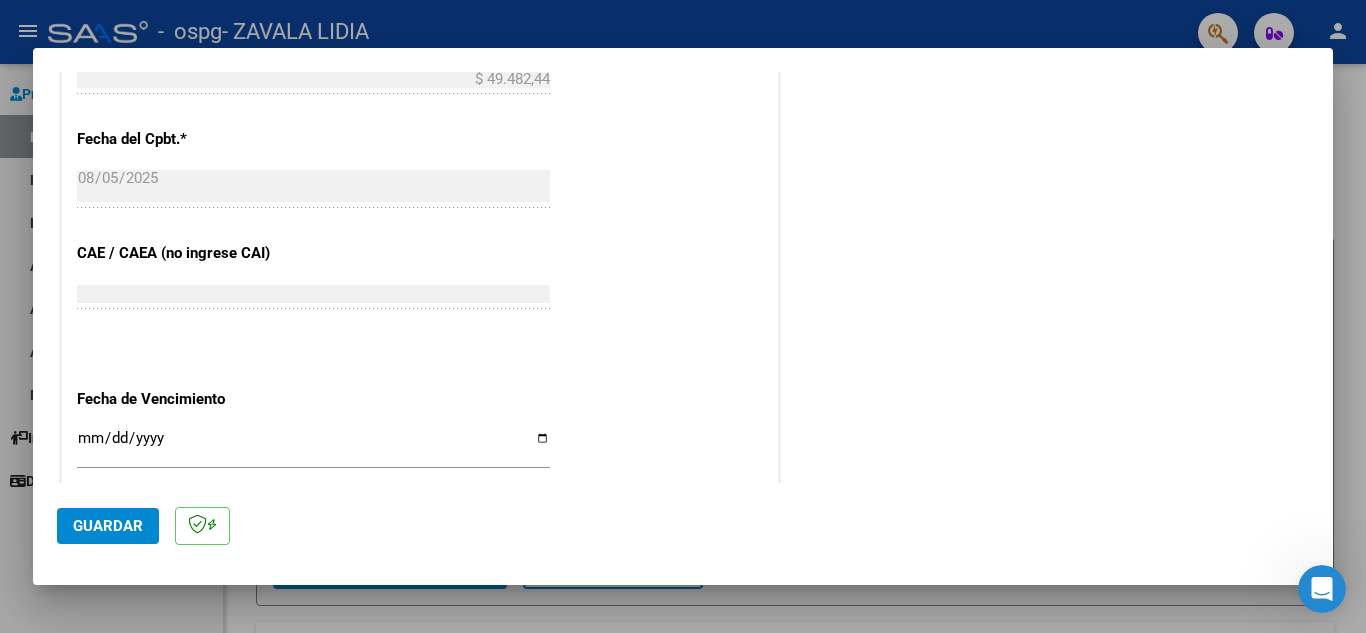 scroll, scrollTop: 1200, scrollLeft: 0, axis: vertical 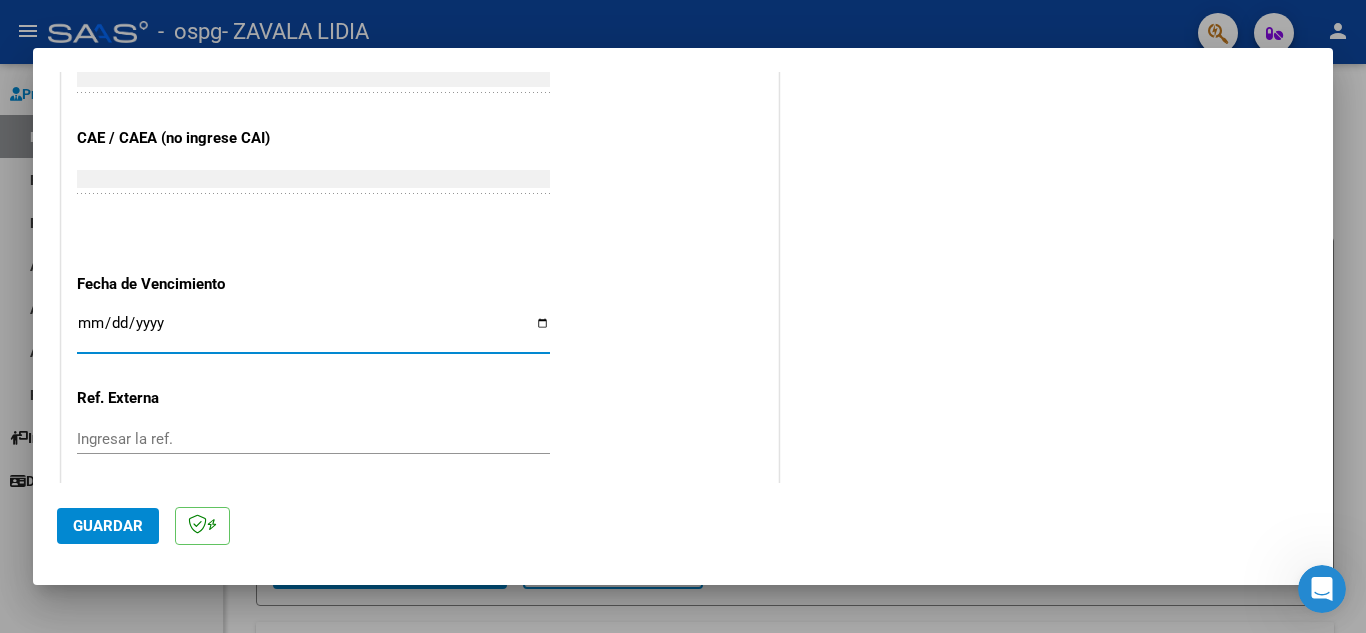 click on "Ingresar la fecha" at bounding box center (313, 331) 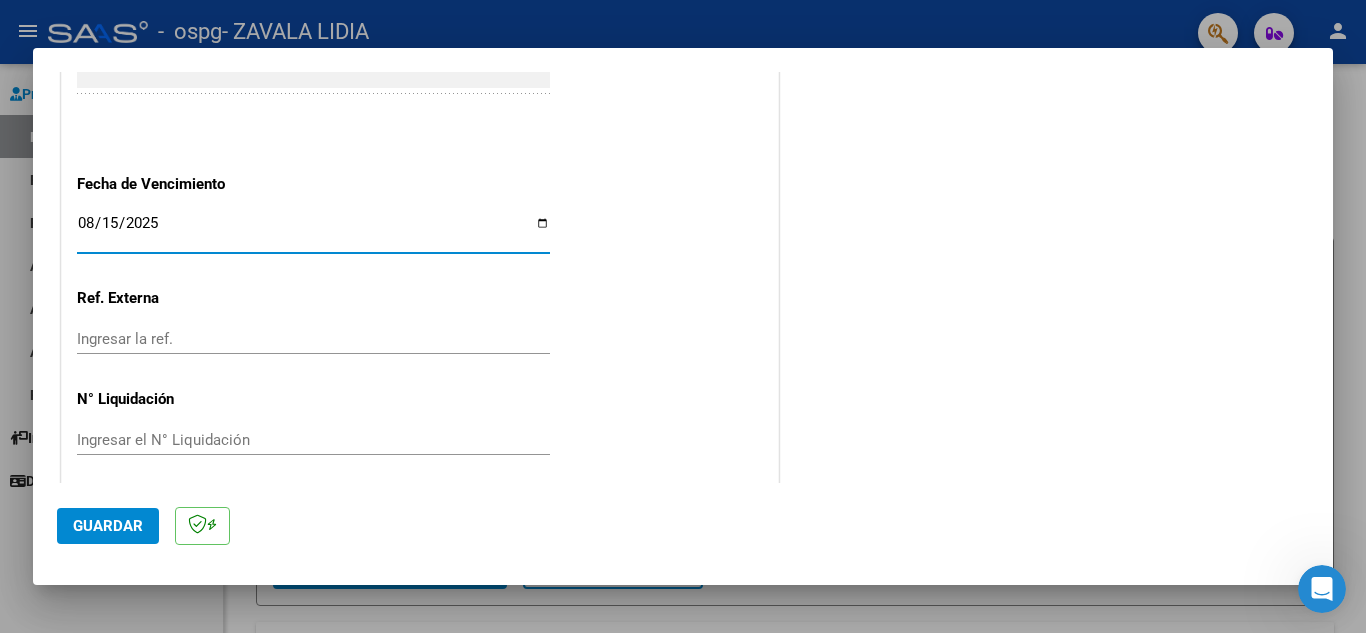 scroll, scrollTop: 1311, scrollLeft: 0, axis: vertical 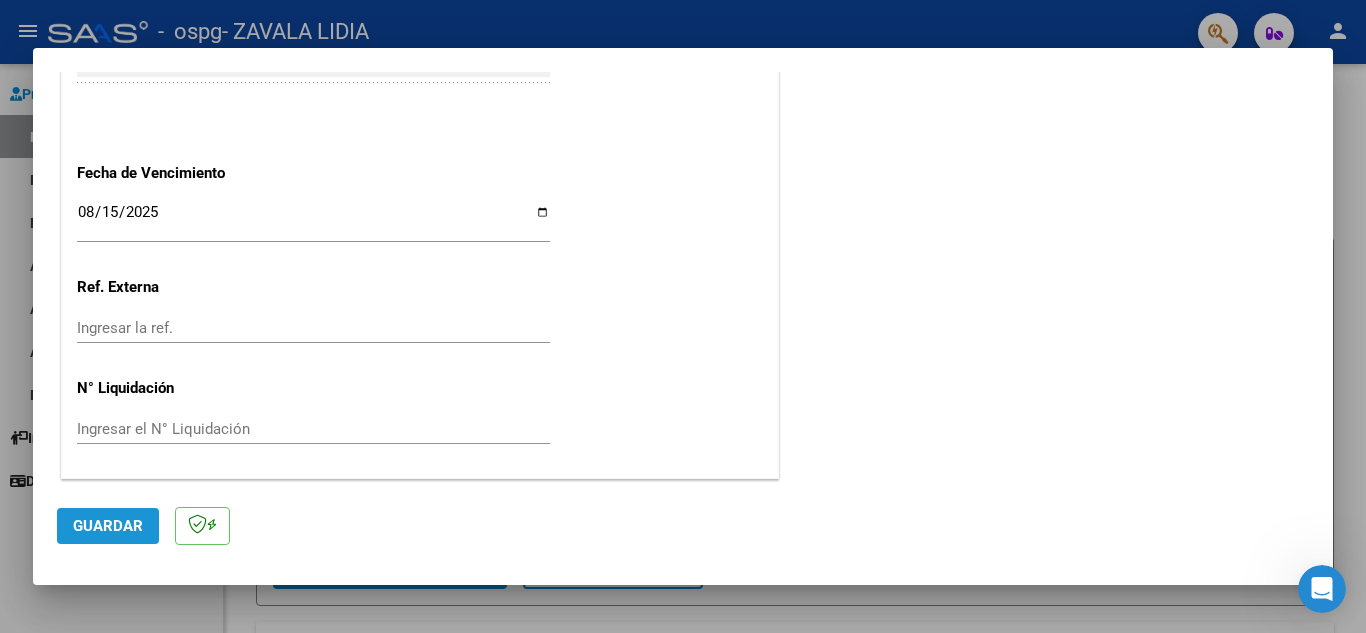 click on "Guardar" 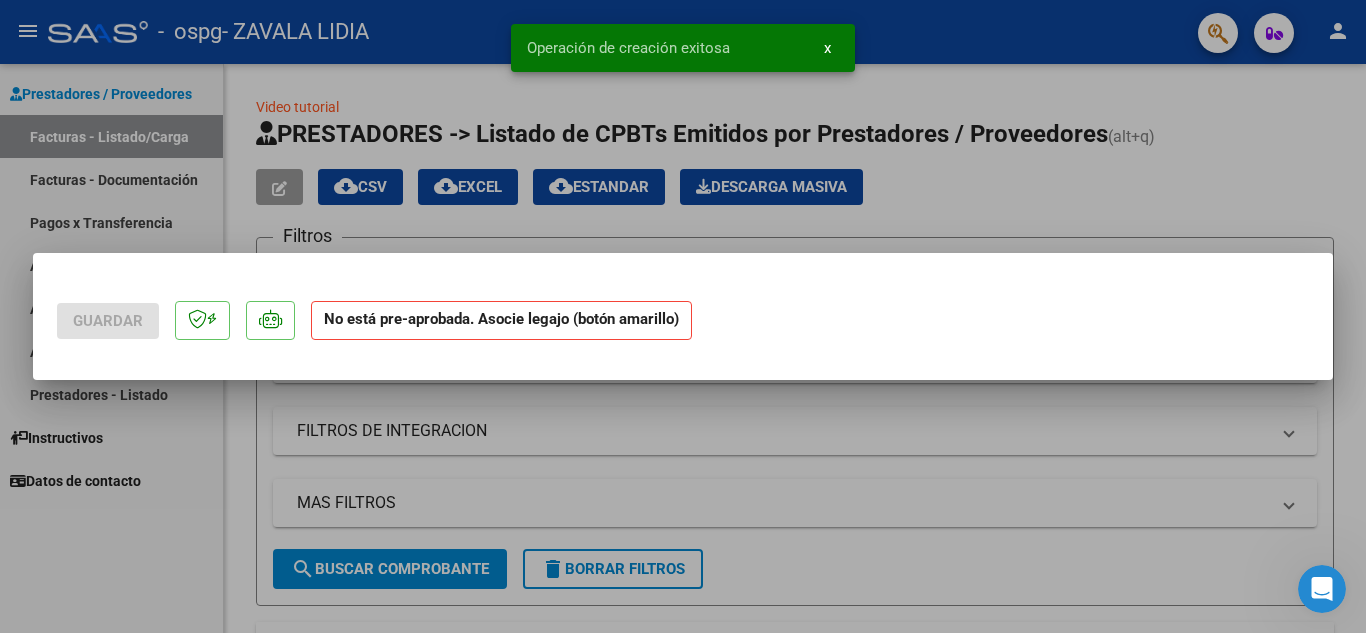 scroll, scrollTop: 0, scrollLeft: 0, axis: both 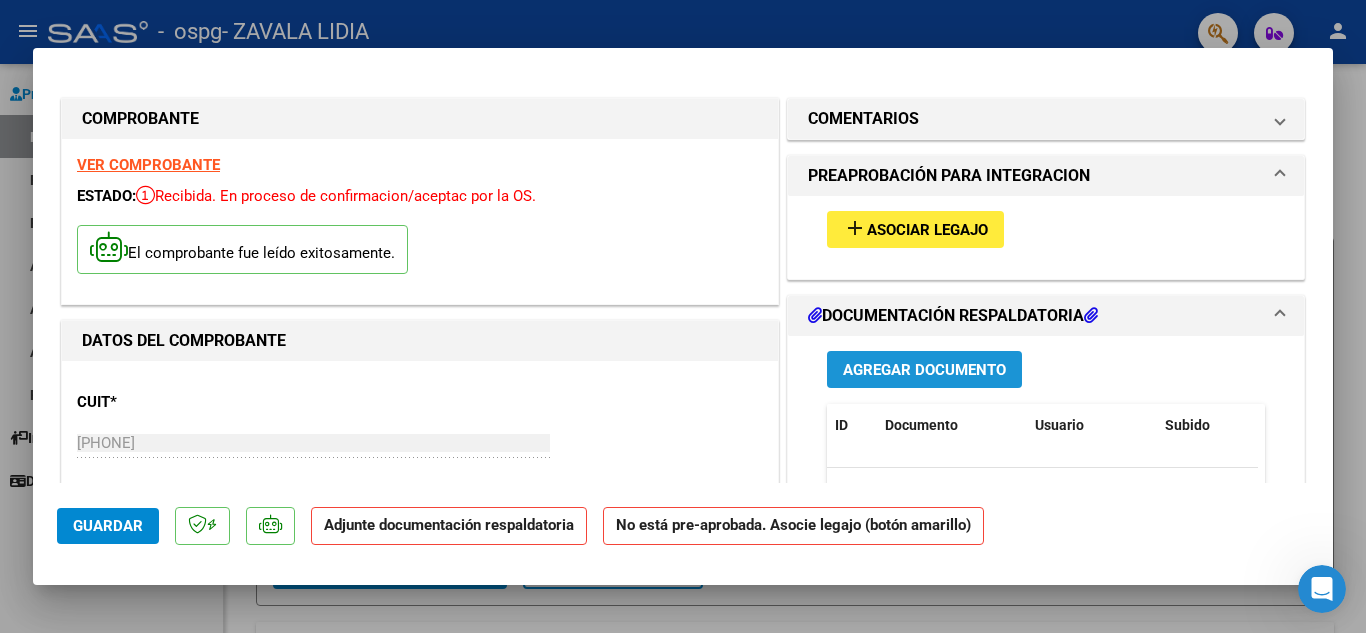 click on "Agregar Documento" at bounding box center [924, 370] 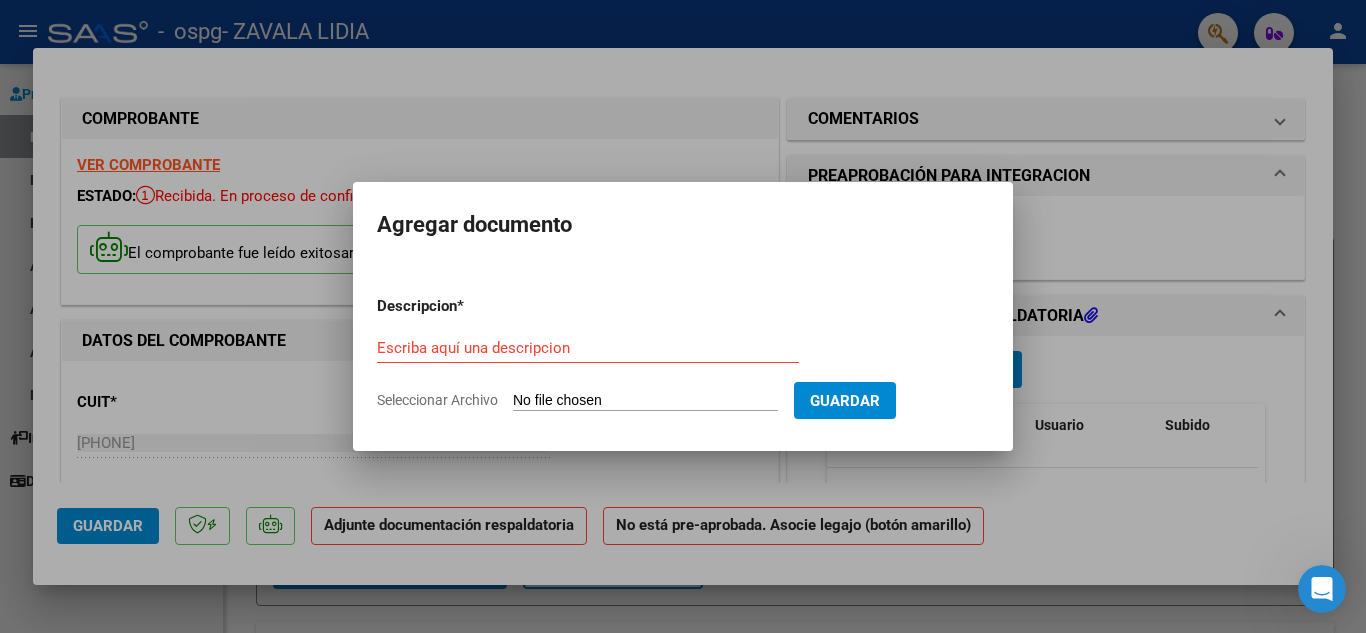 click at bounding box center [683, 316] 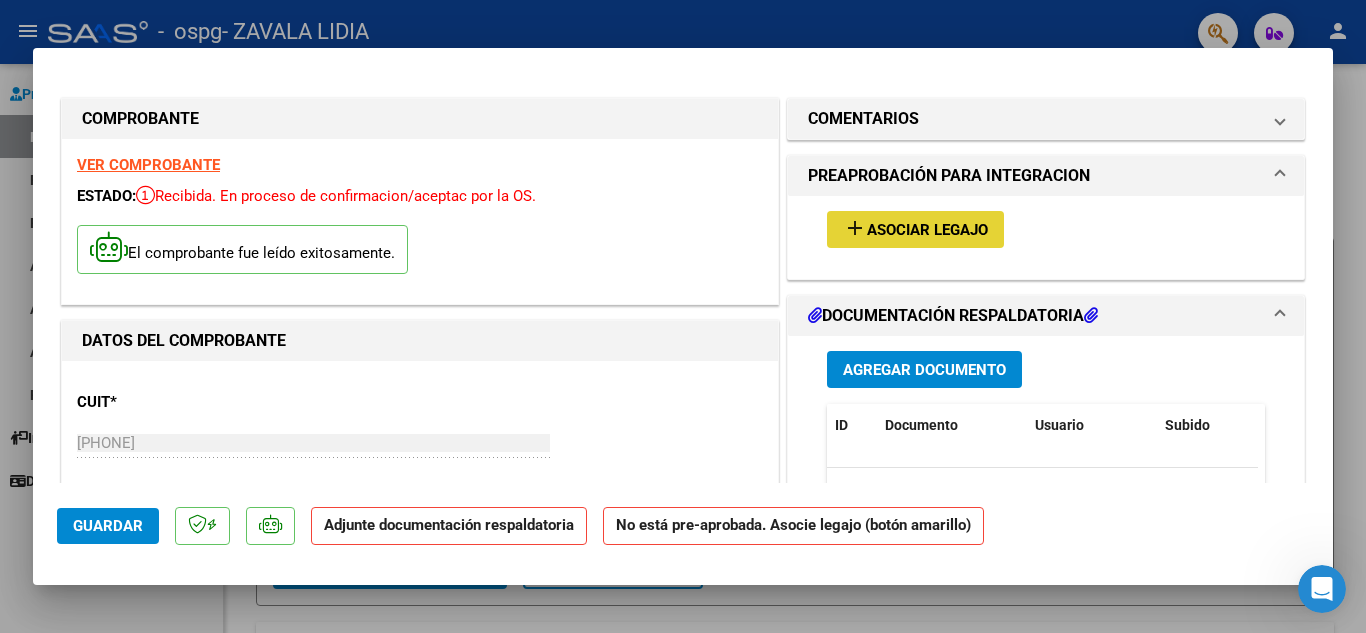 click on "Asociar Legajo" at bounding box center (927, 230) 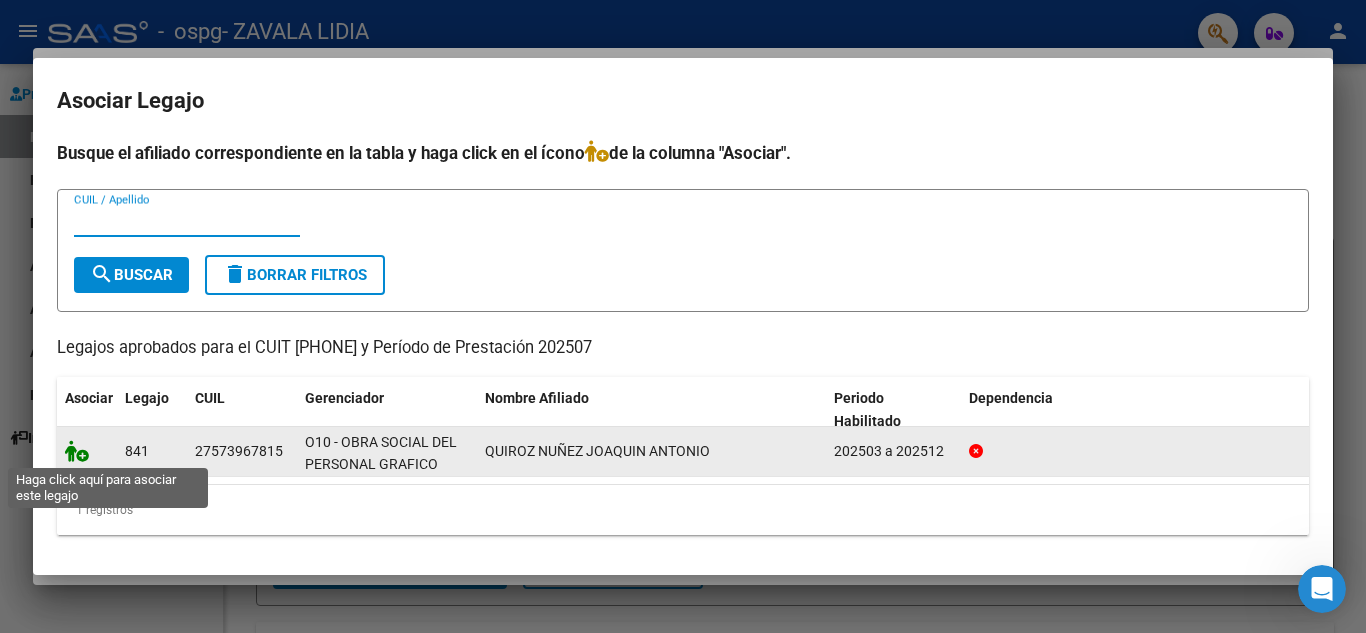 click 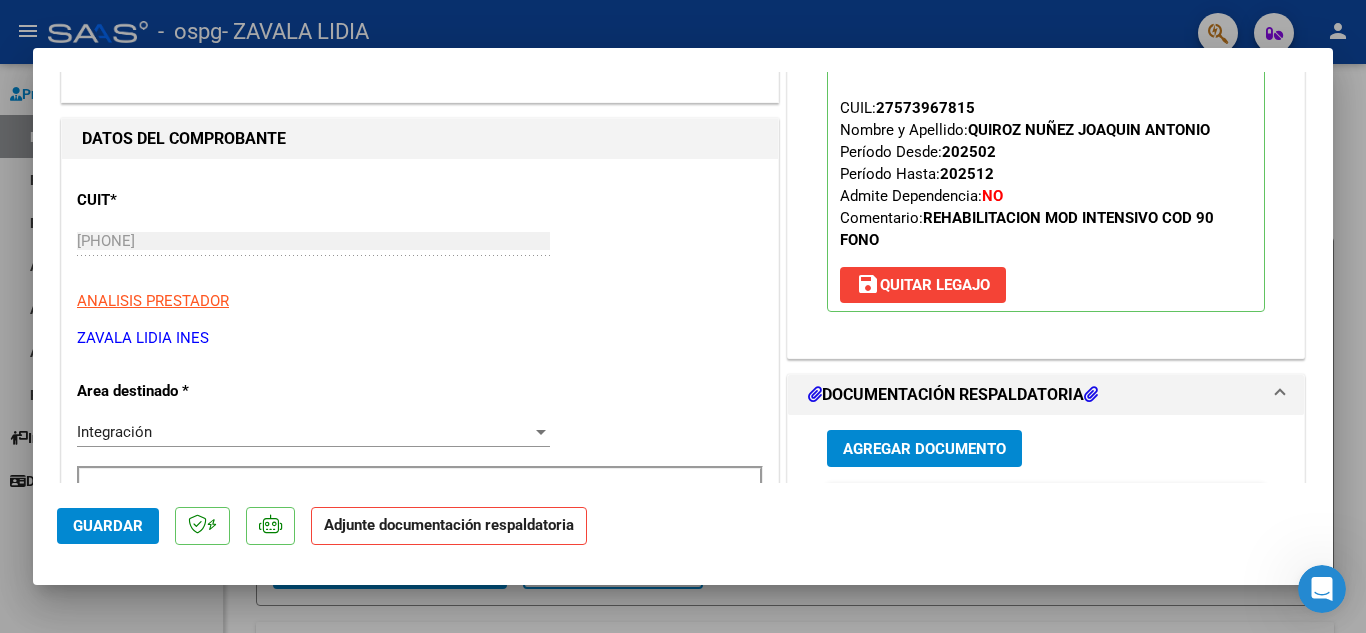 scroll, scrollTop: 300, scrollLeft: 0, axis: vertical 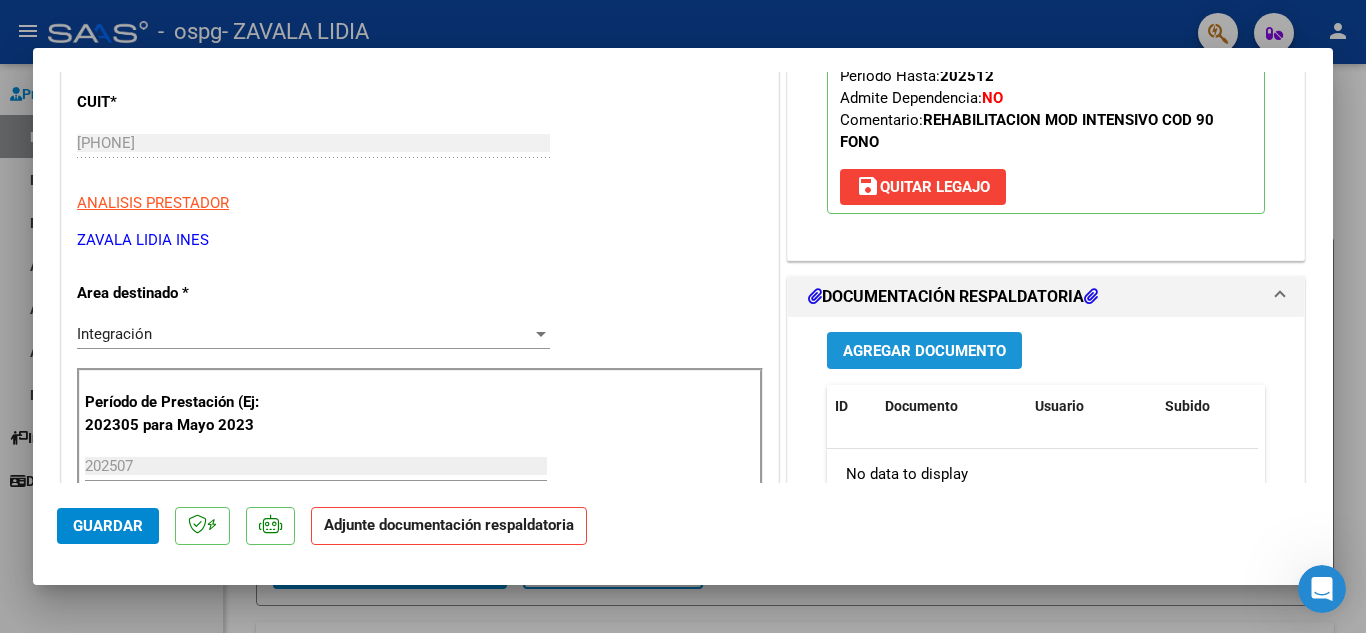 click on "Agregar Documento" at bounding box center (924, 351) 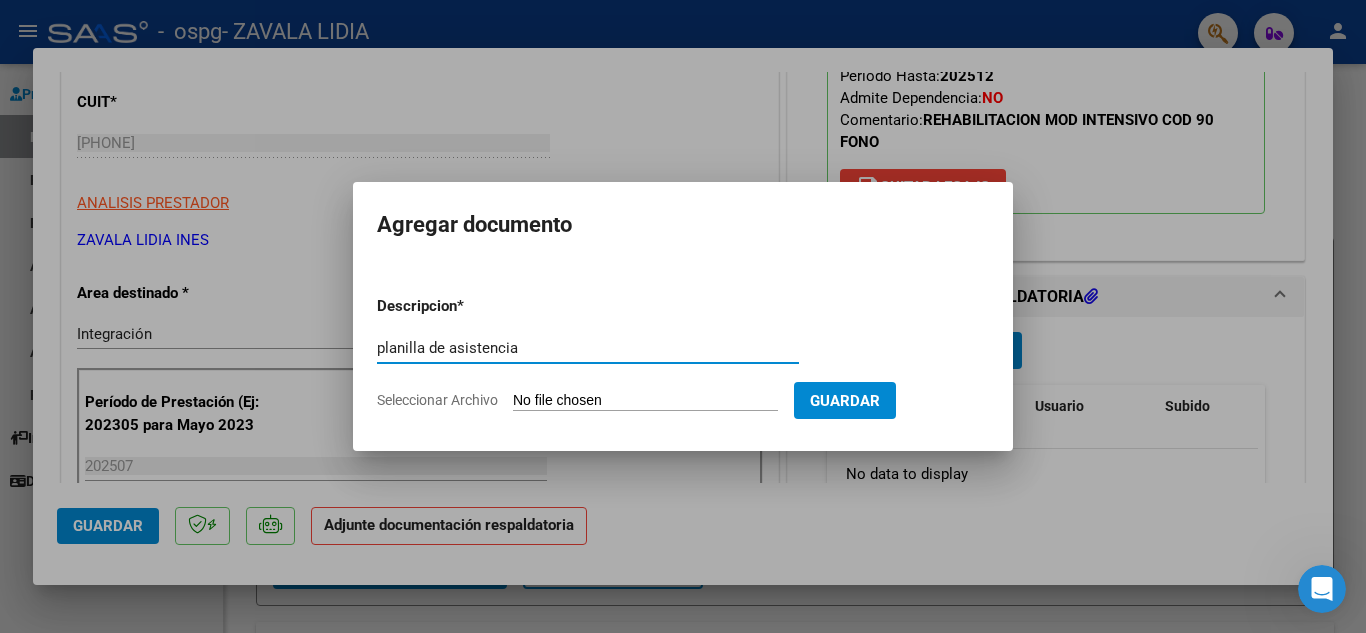 type on "planilla de asistencia" 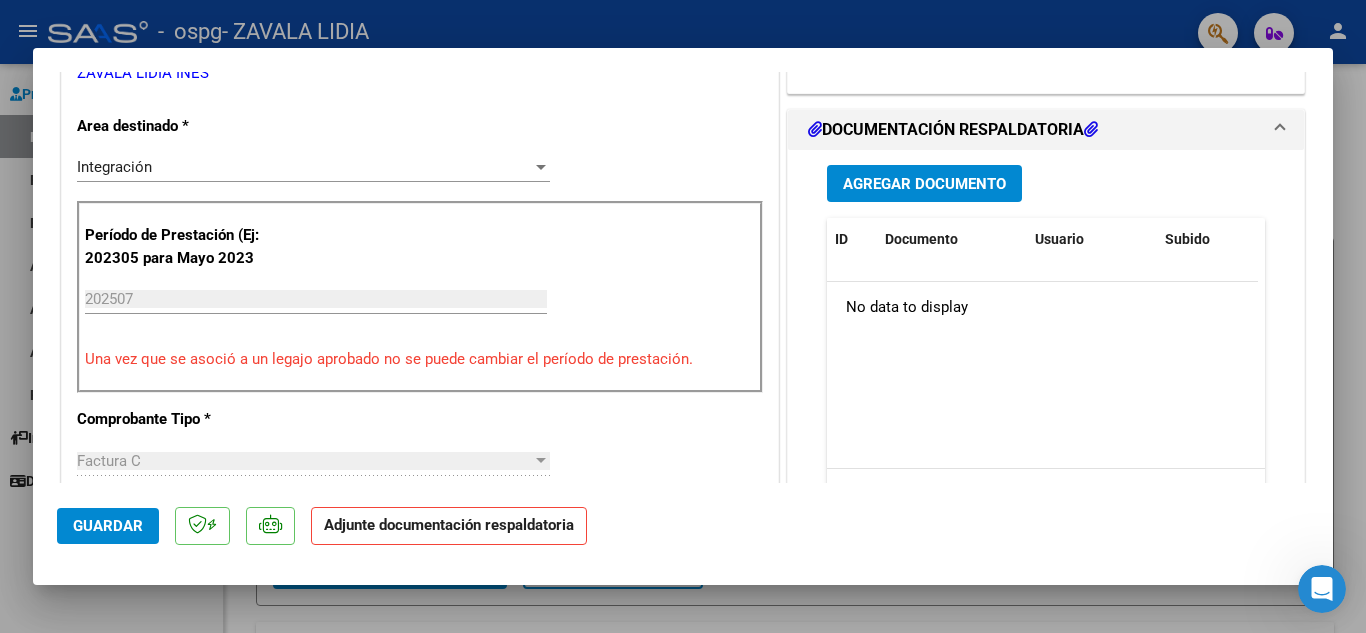 scroll, scrollTop: 300, scrollLeft: 0, axis: vertical 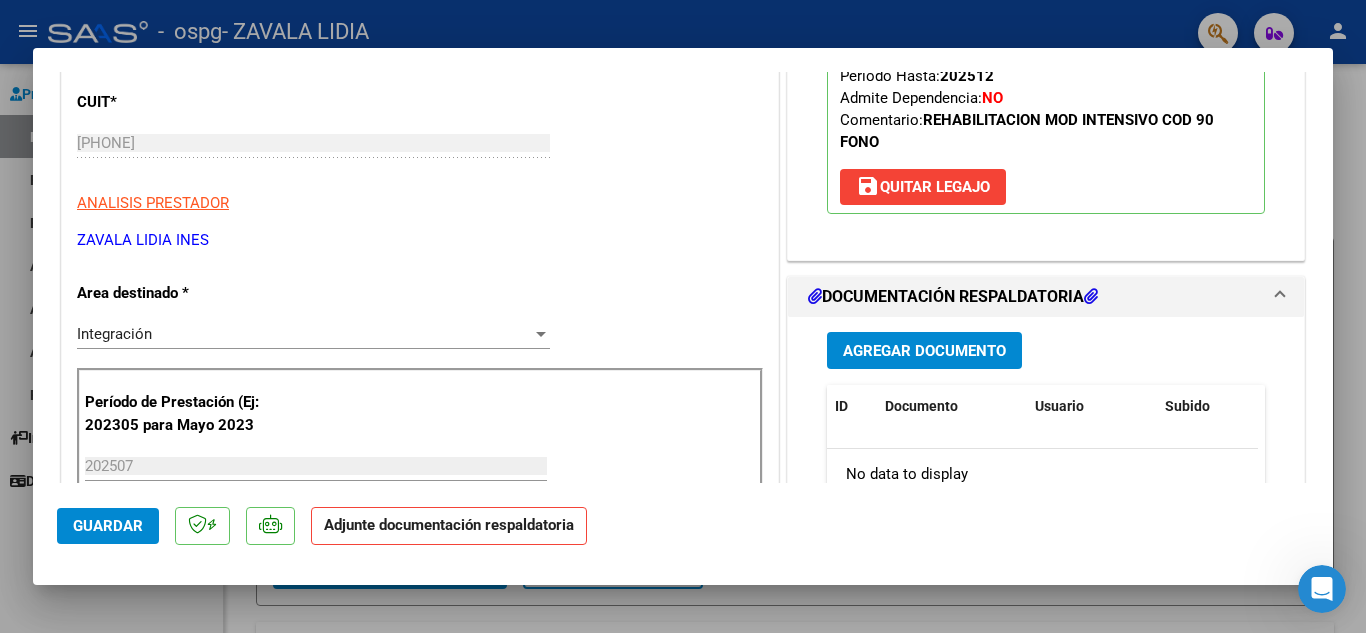click at bounding box center [1091, 296] 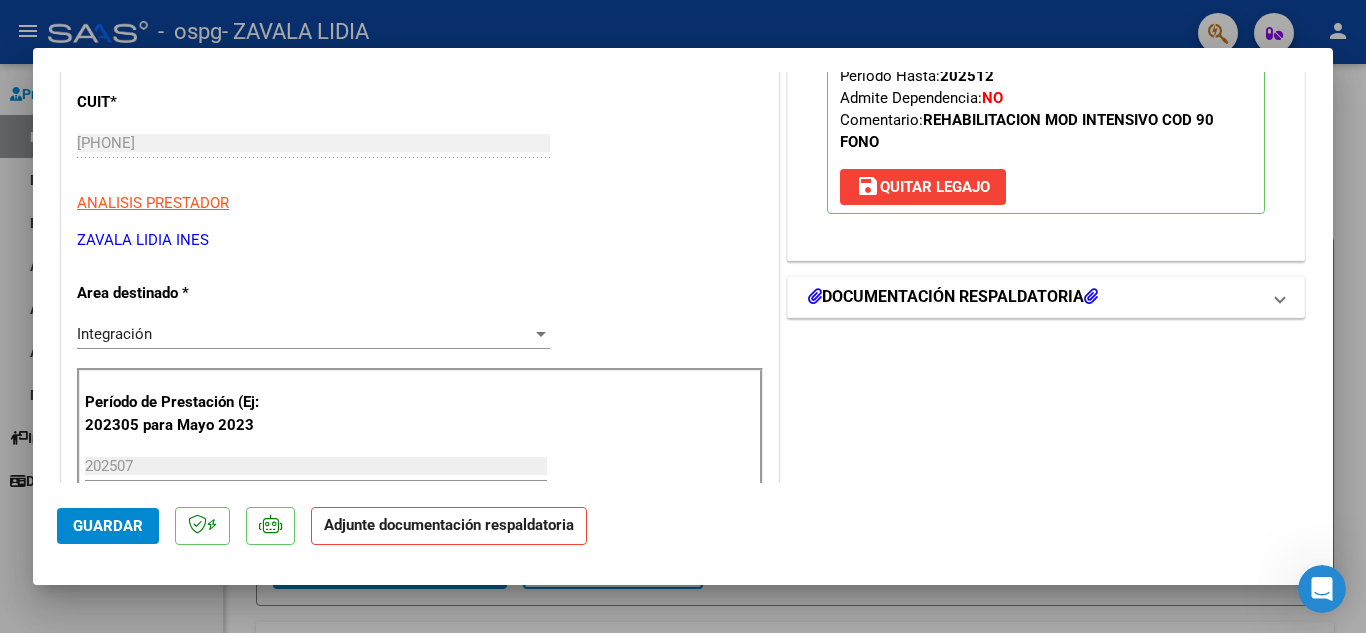 click at bounding box center (1091, 296) 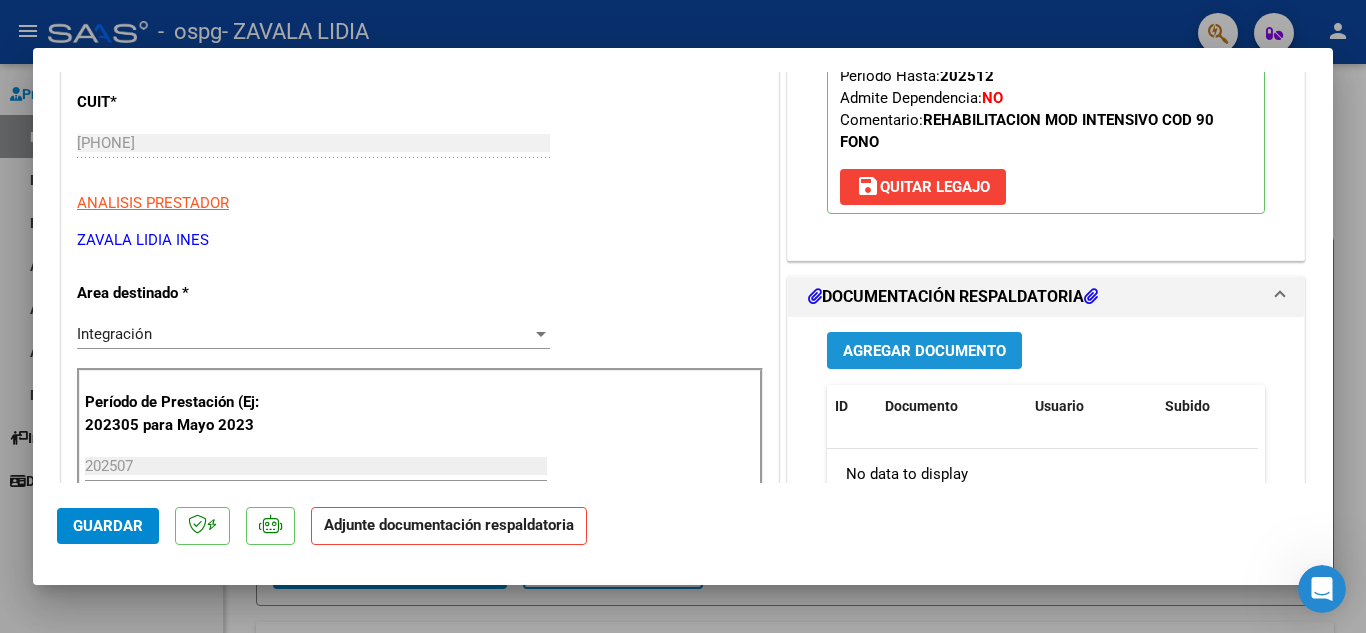 click on "Agregar Documento" at bounding box center [924, 351] 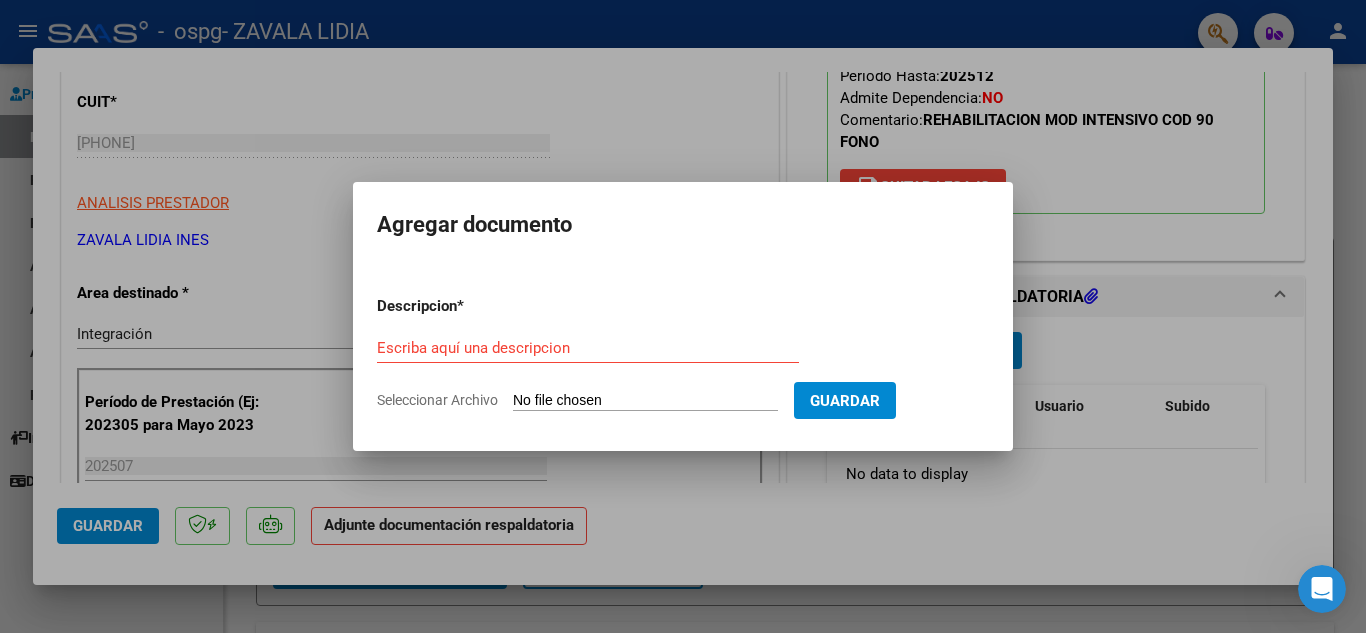 click at bounding box center [683, 316] 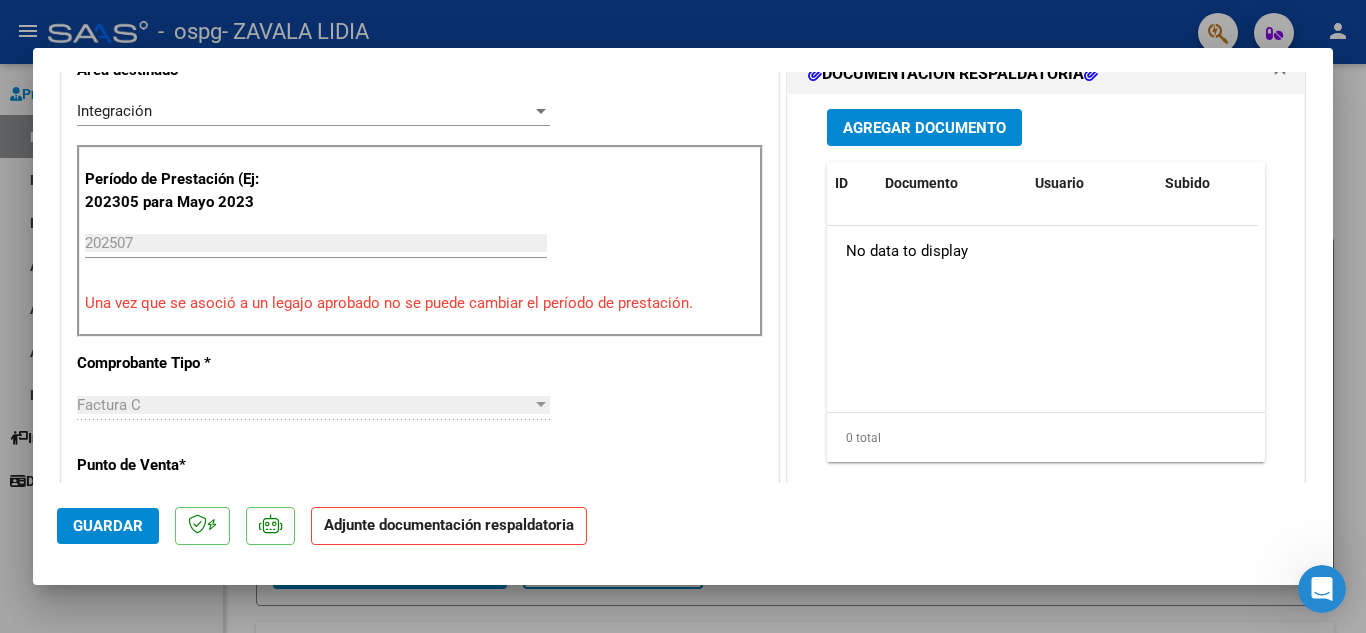 scroll, scrollTop: 400, scrollLeft: 0, axis: vertical 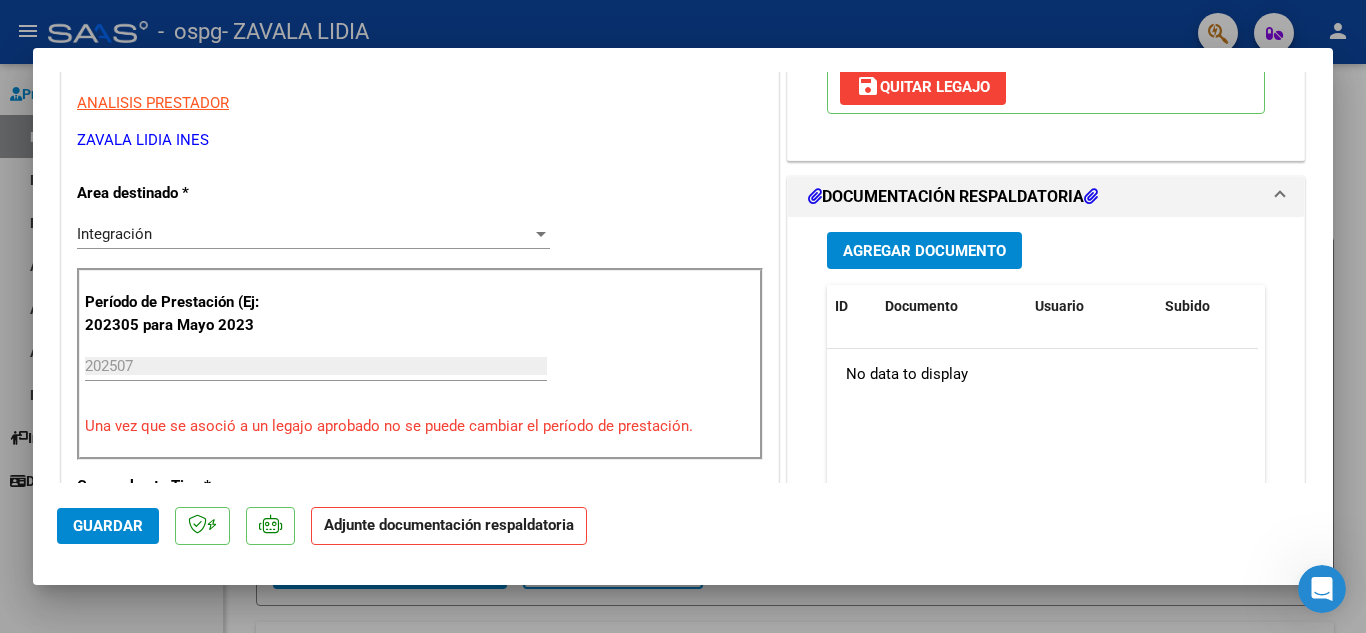 click at bounding box center (1280, 197) 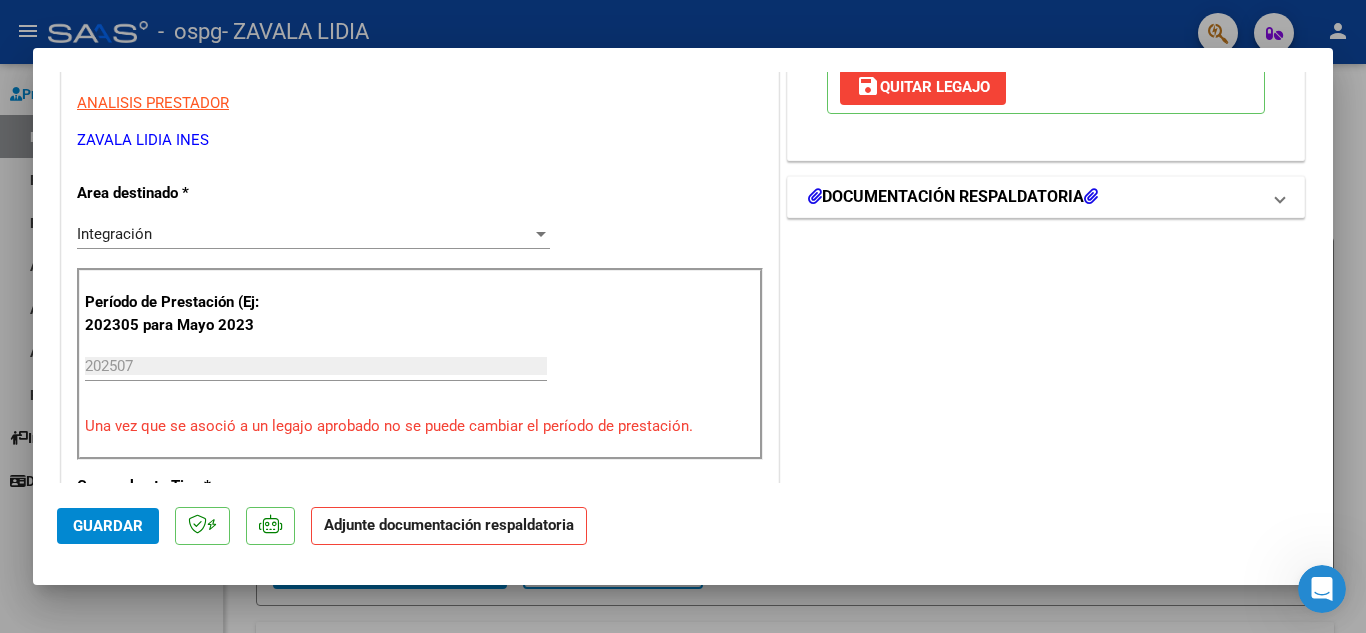 click at bounding box center (1280, 197) 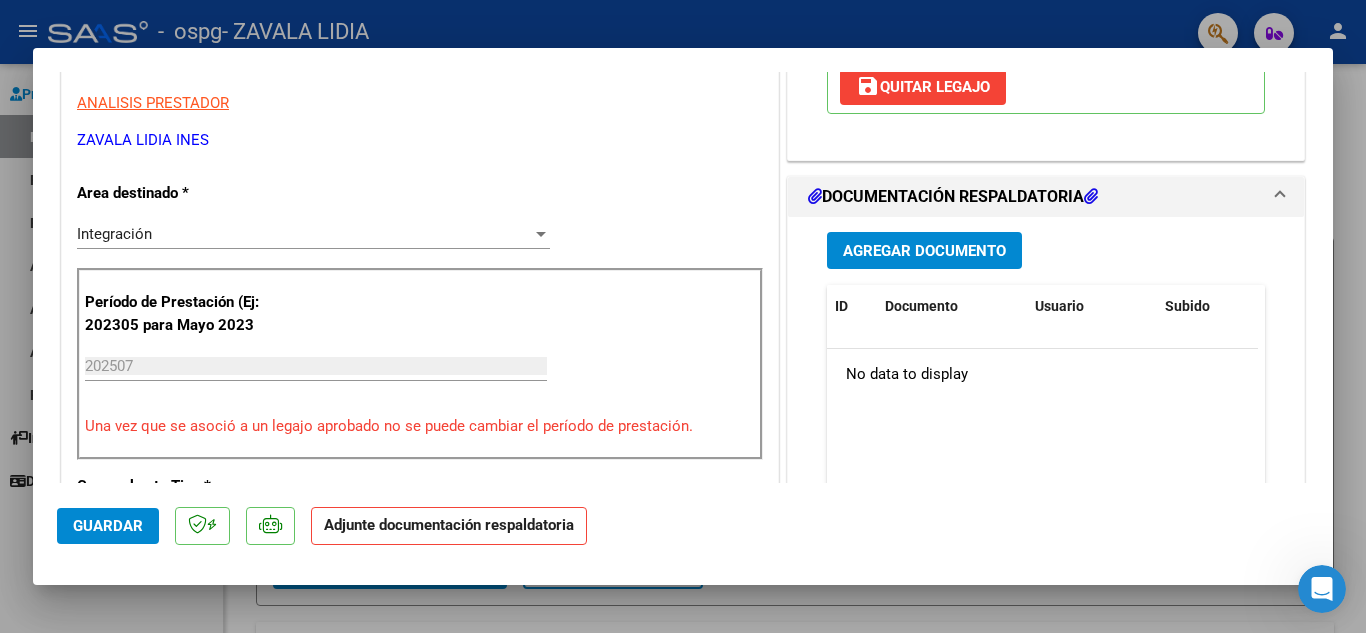 click at bounding box center [1091, 196] 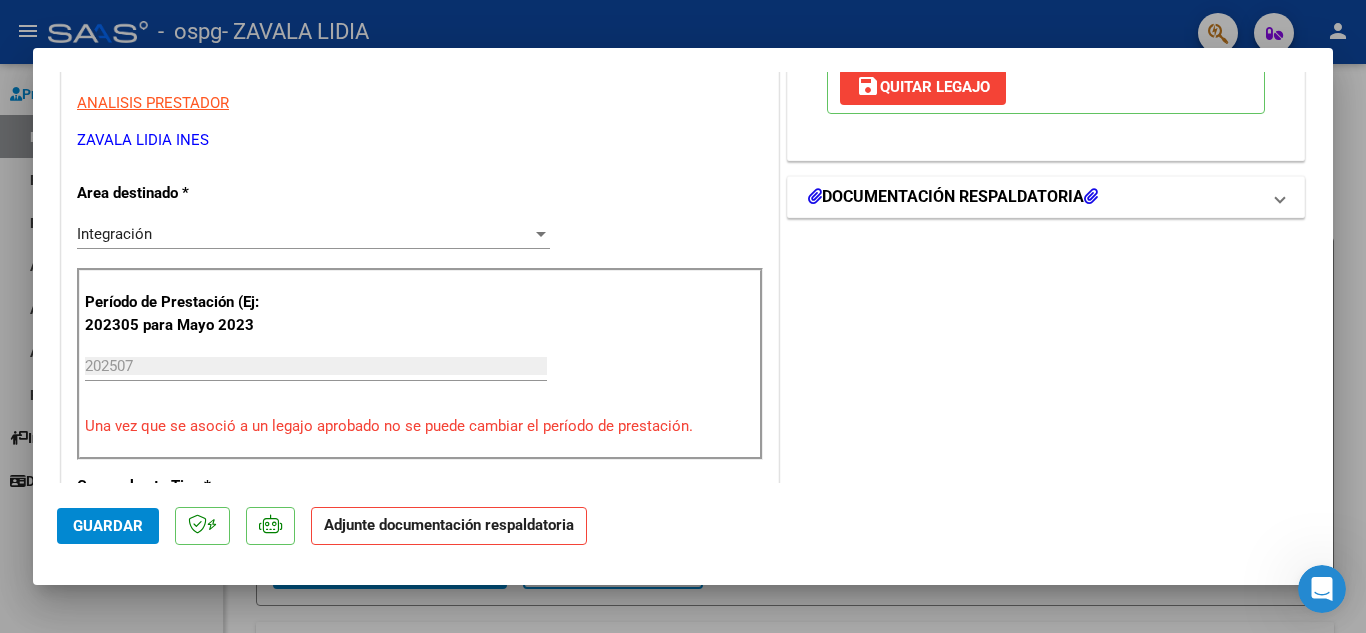 click at bounding box center (1091, 196) 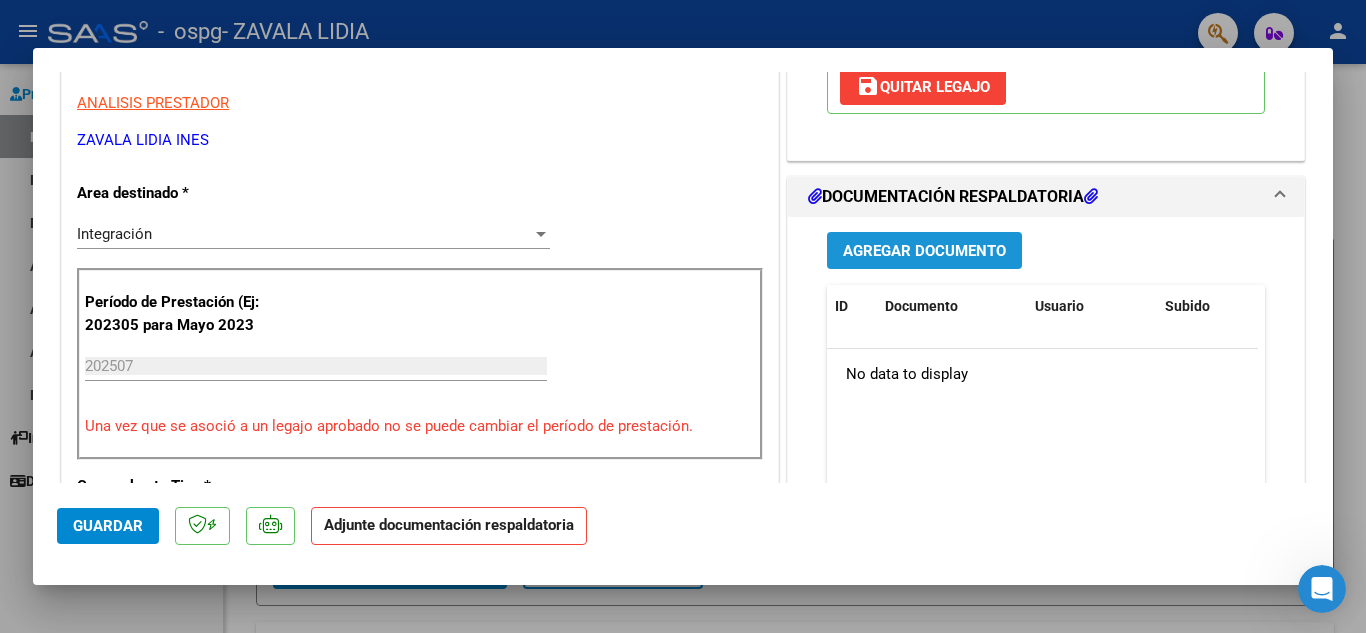 click on "Agregar Documento" at bounding box center [924, 251] 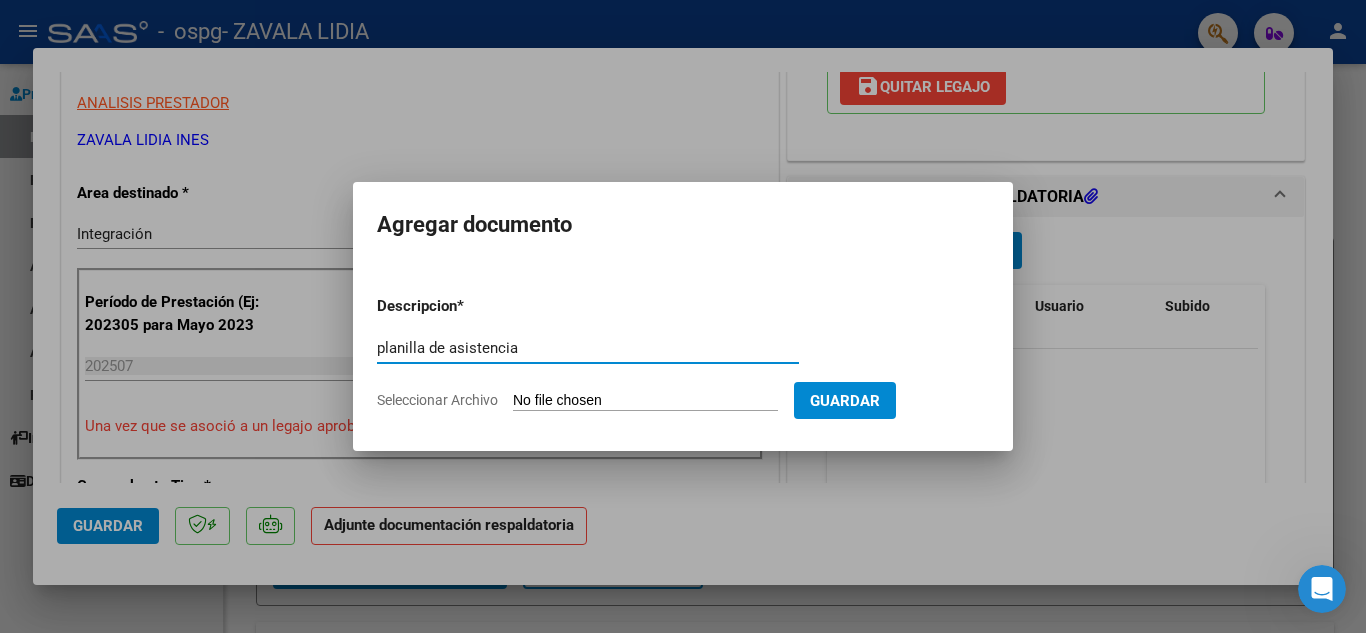type on "planilla de asistencia" 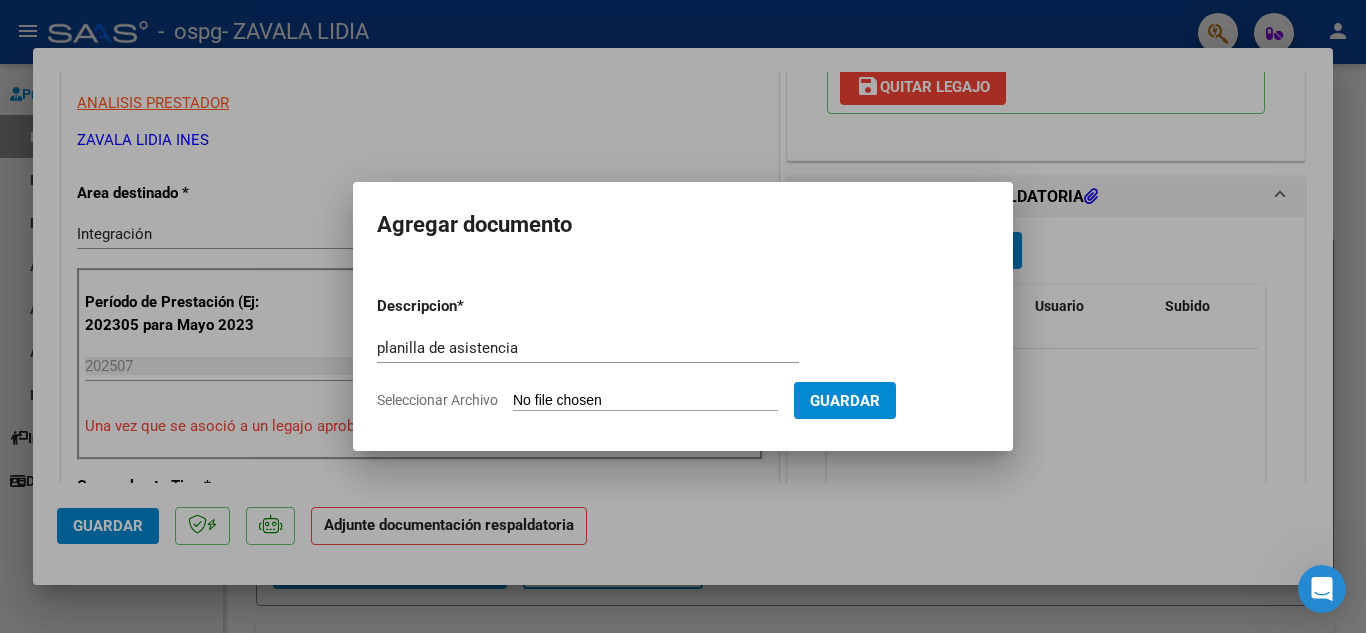 click on "Seleccionar Archivo" at bounding box center (645, 401) 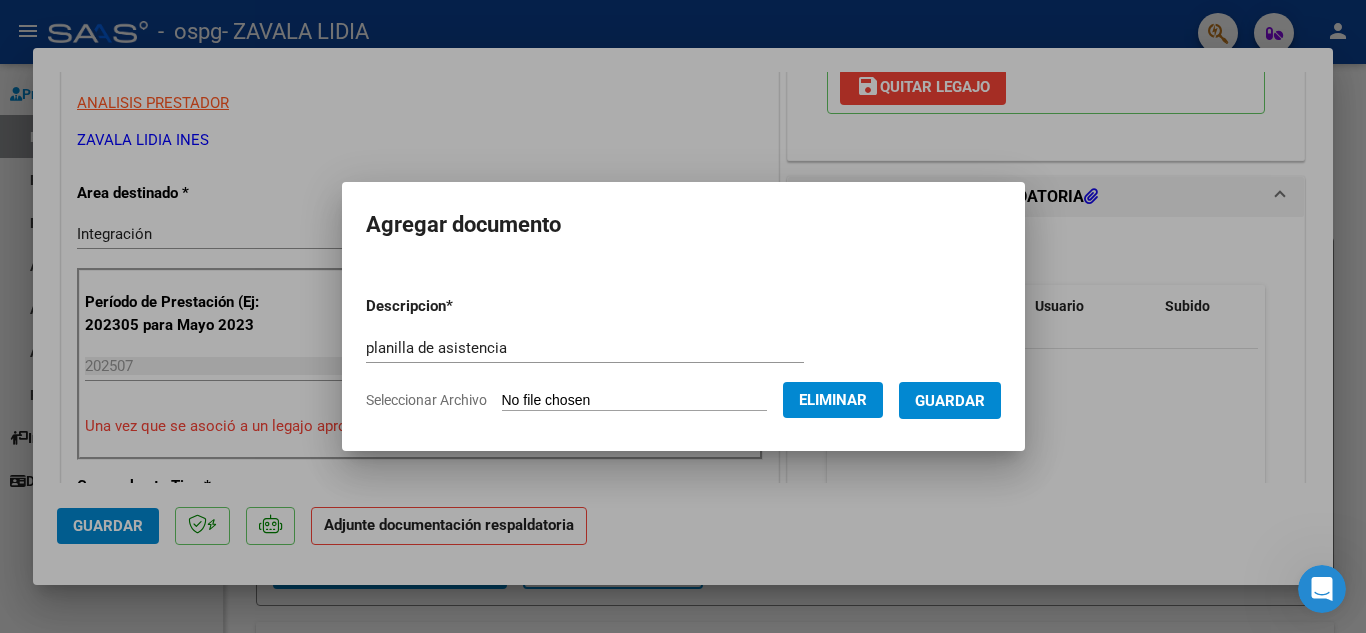 click on "Guardar" at bounding box center [950, 401] 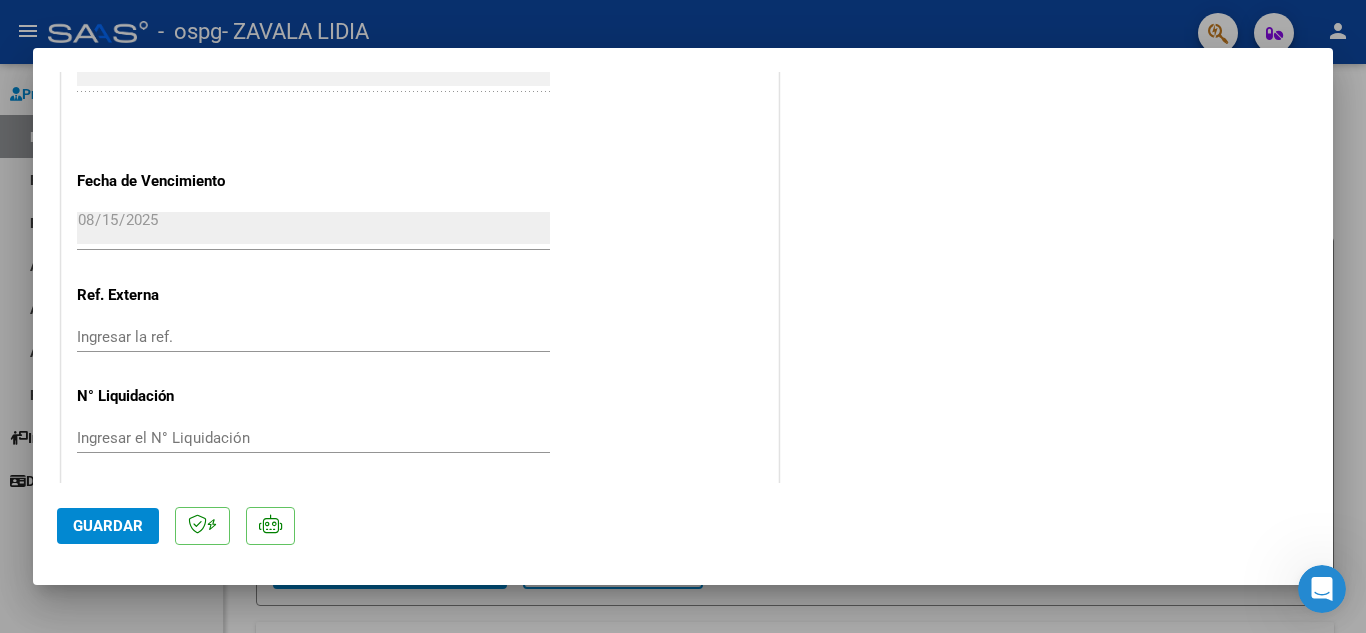 scroll, scrollTop: 1379, scrollLeft: 0, axis: vertical 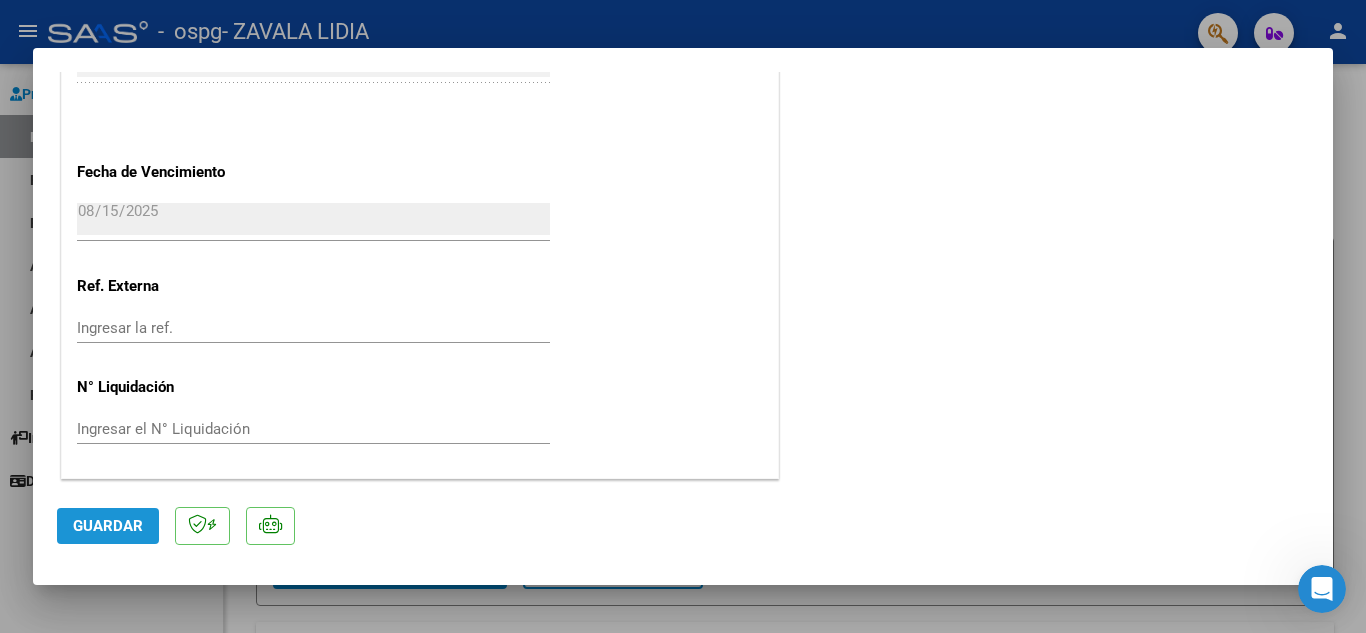 click on "Guardar" 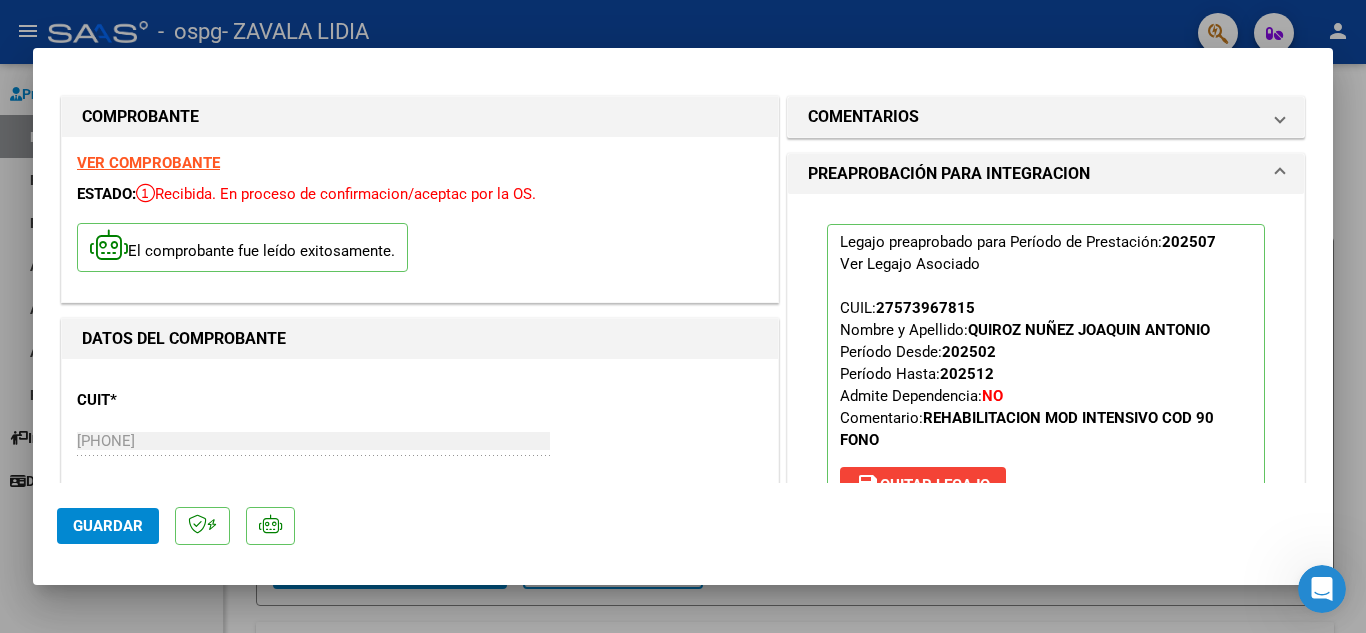 scroll, scrollTop: 0, scrollLeft: 0, axis: both 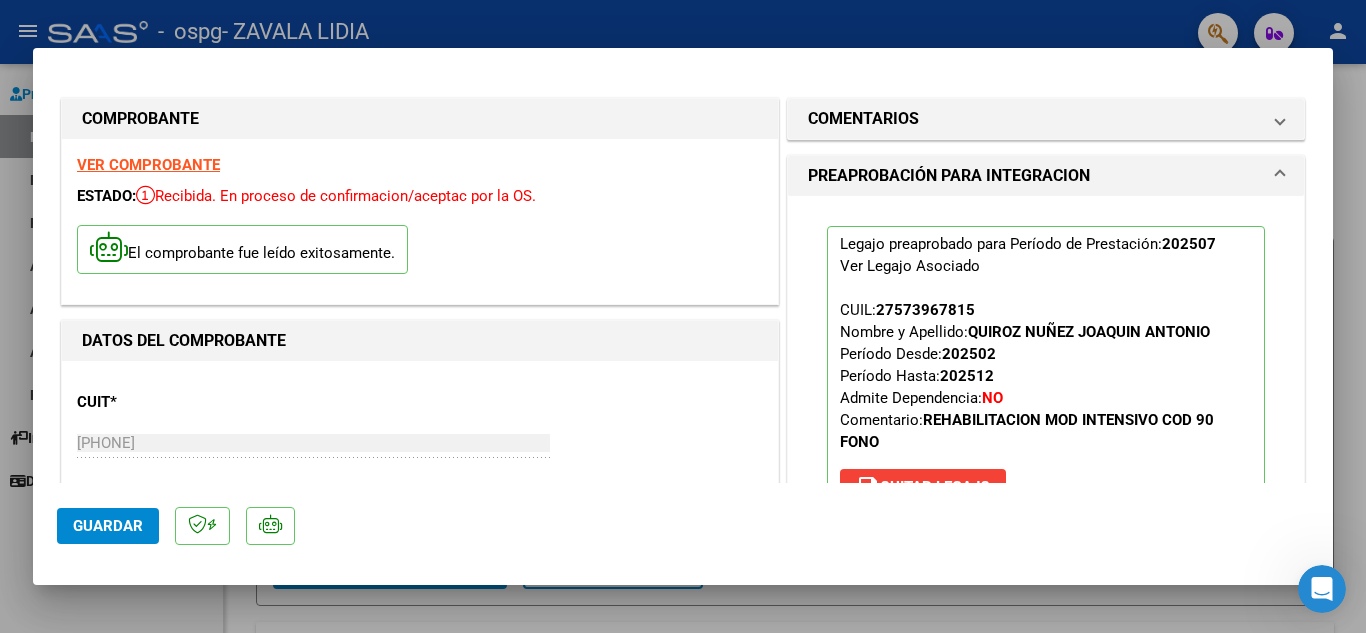 click at bounding box center (683, 316) 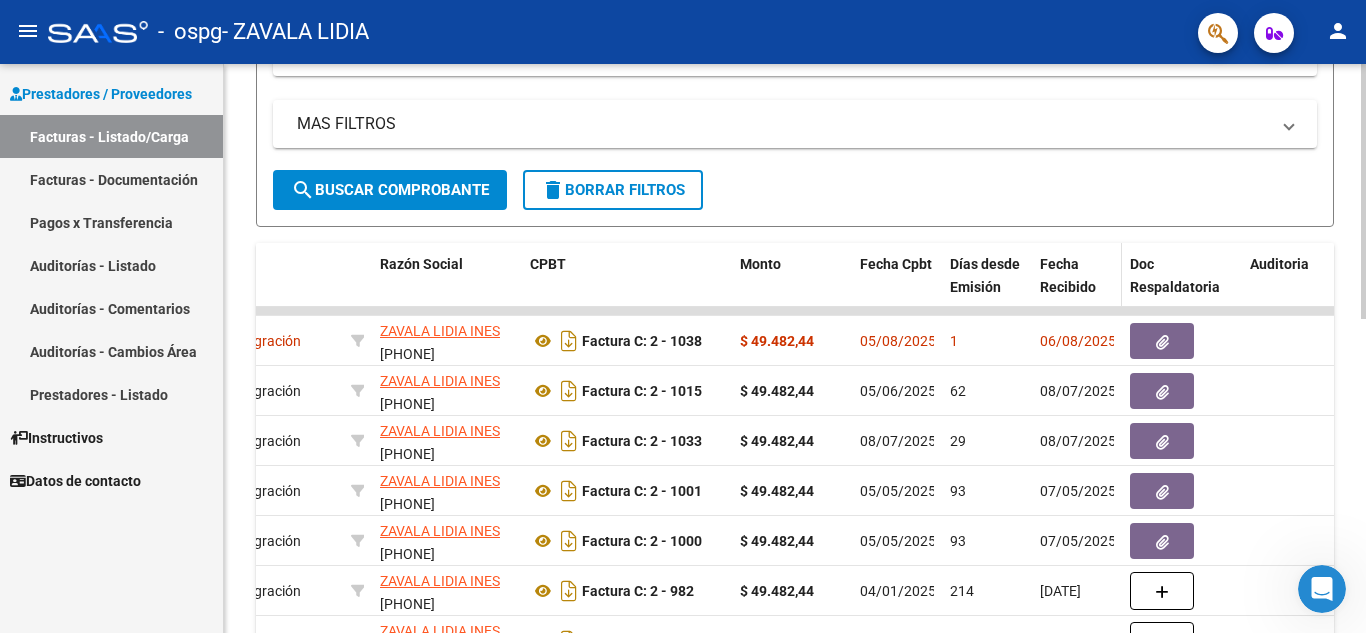 scroll, scrollTop: 500, scrollLeft: 0, axis: vertical 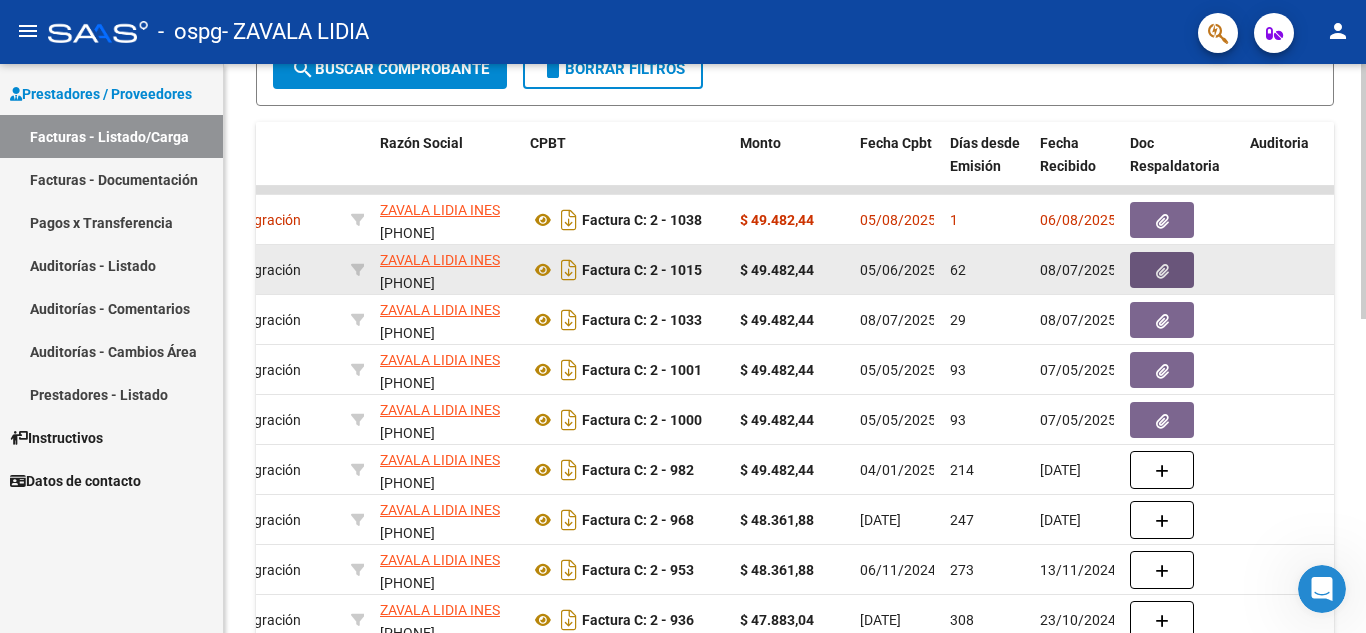 click 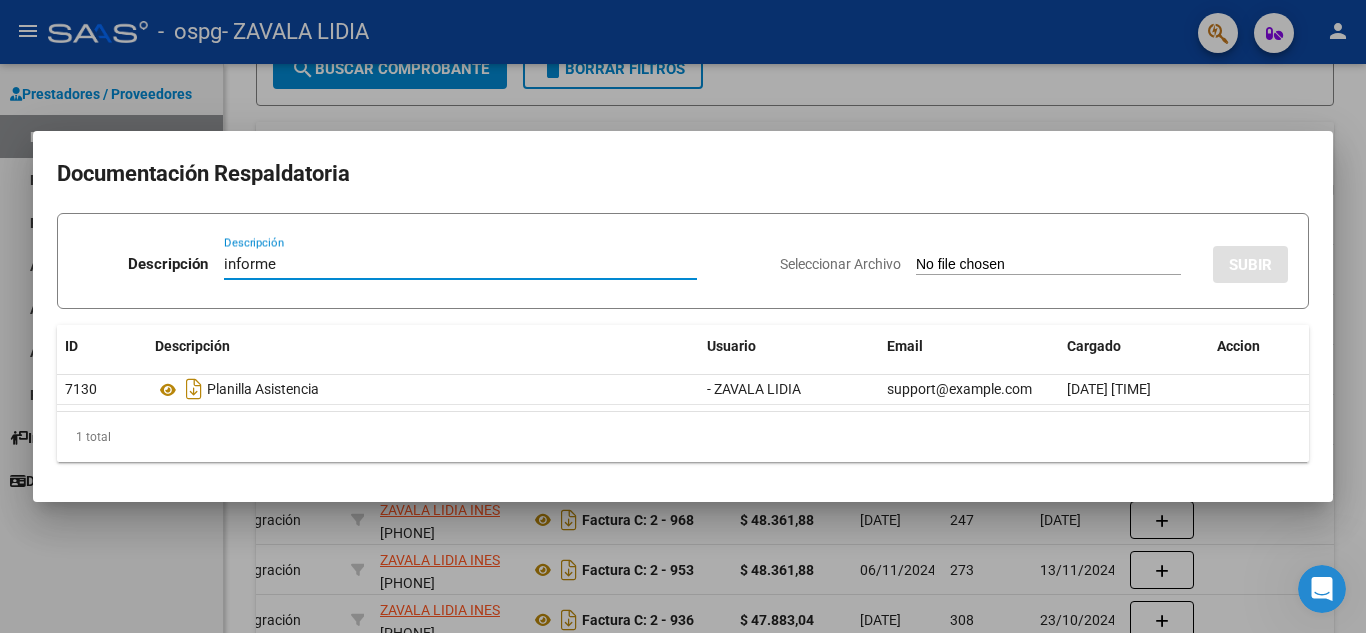 type on "informe" 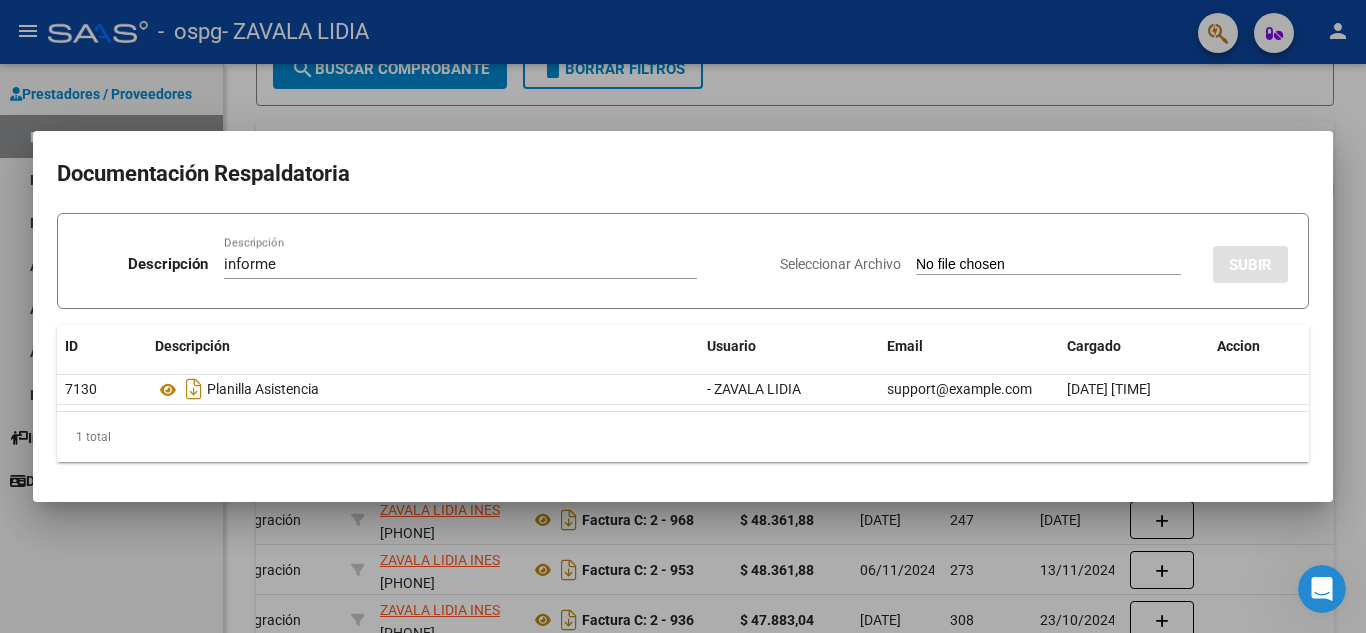 type on "C:\fakepath\Inf joaquin.pdf" 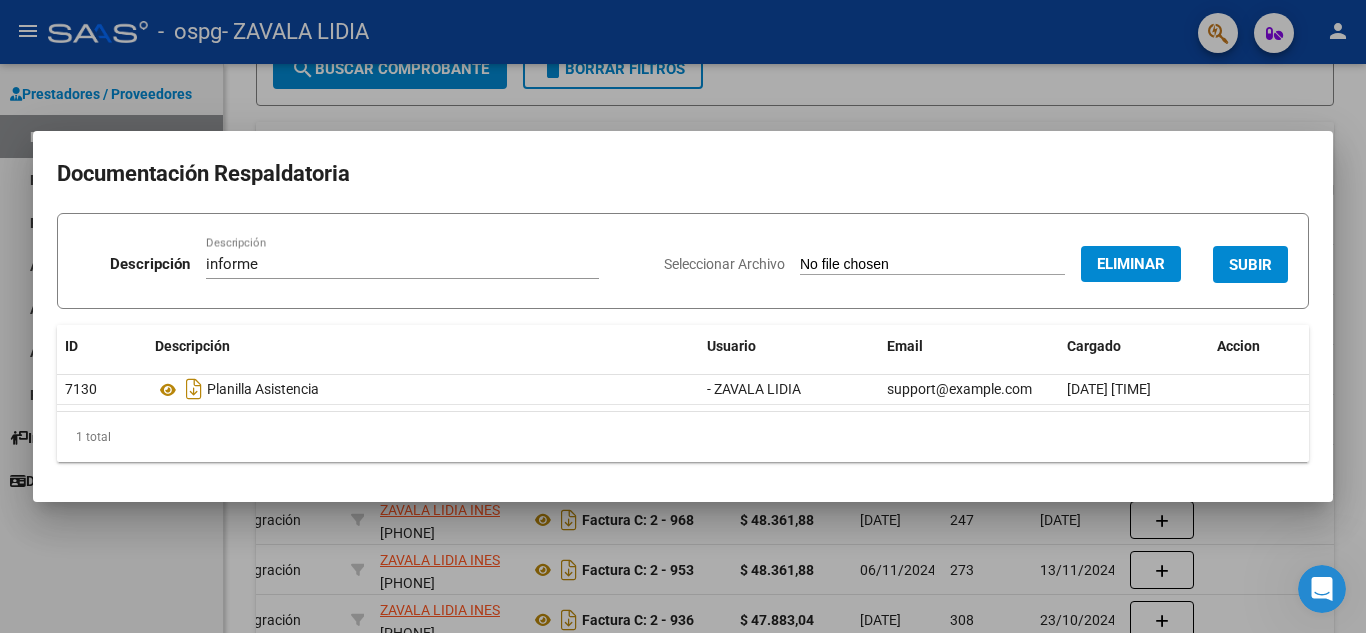 click on "SUBIR" at bounding box center (1250, 265) 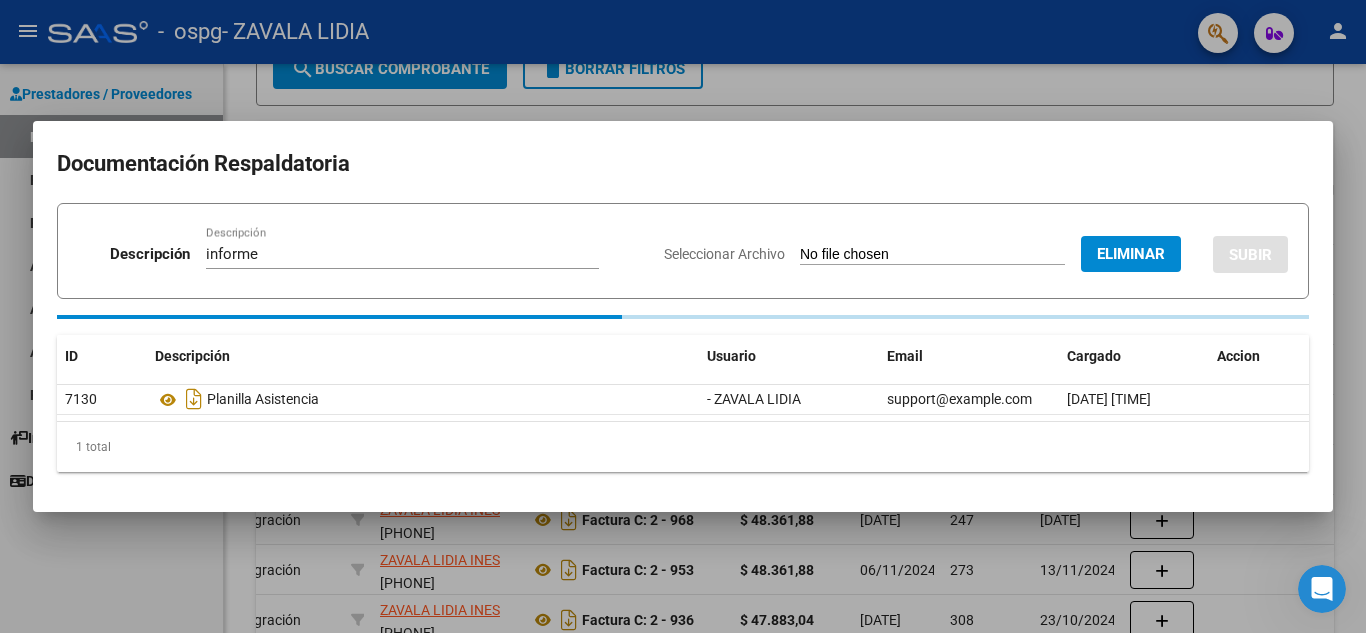 type 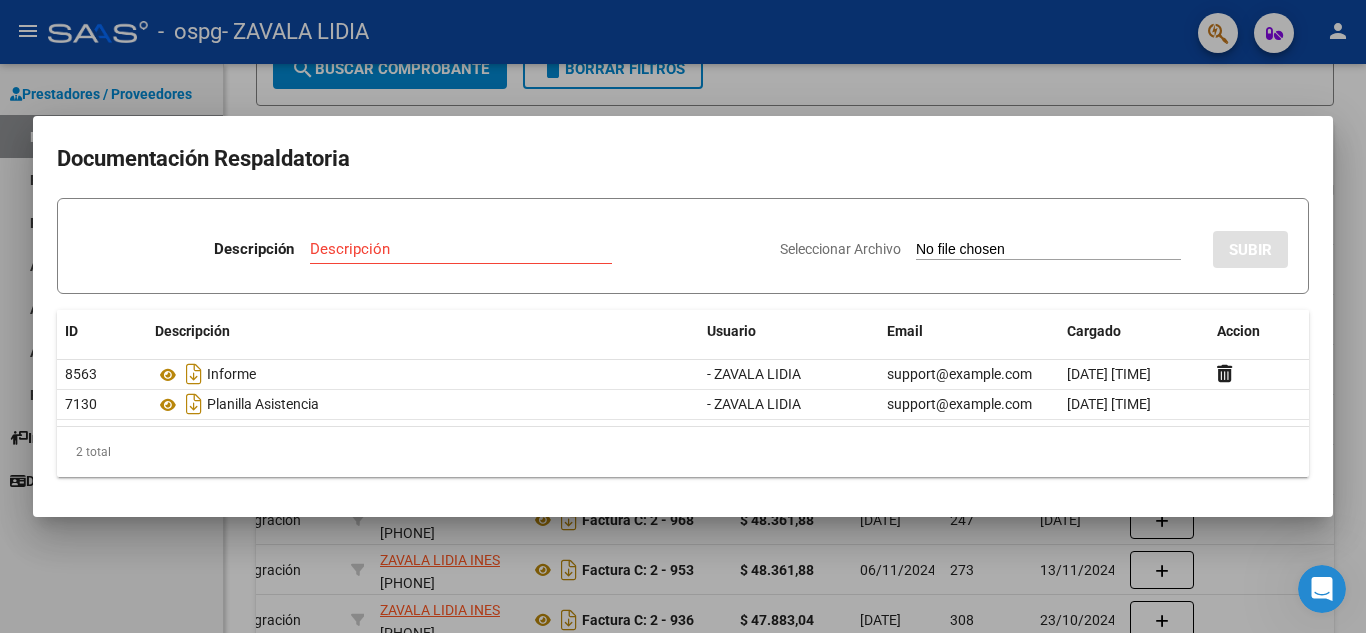 click at bounding box center (683, 316) 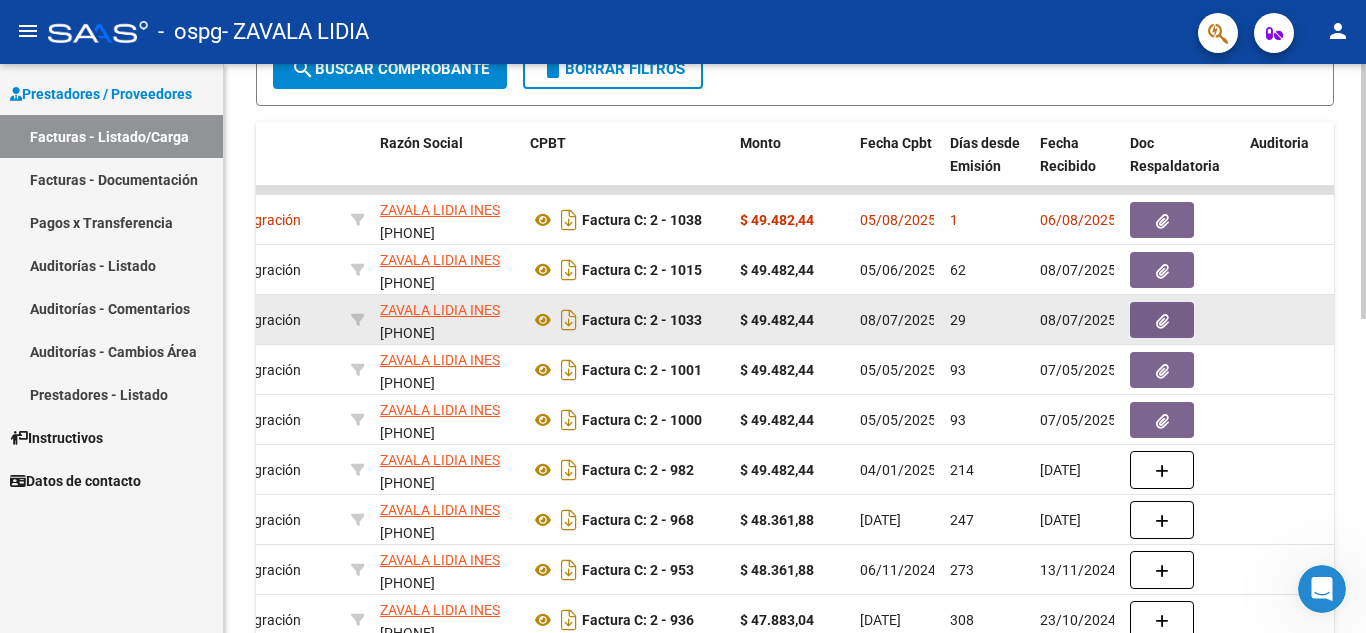 click 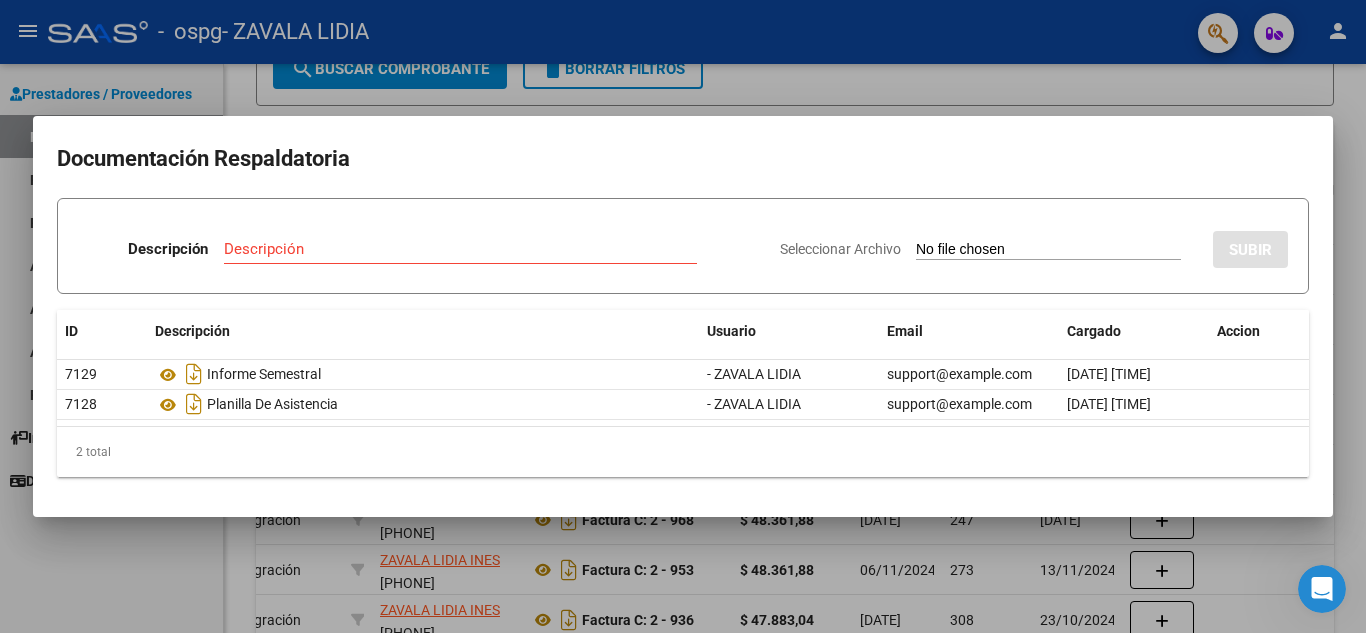 click on "Documentación Respaldatoria" at bounding box center (683, 159) 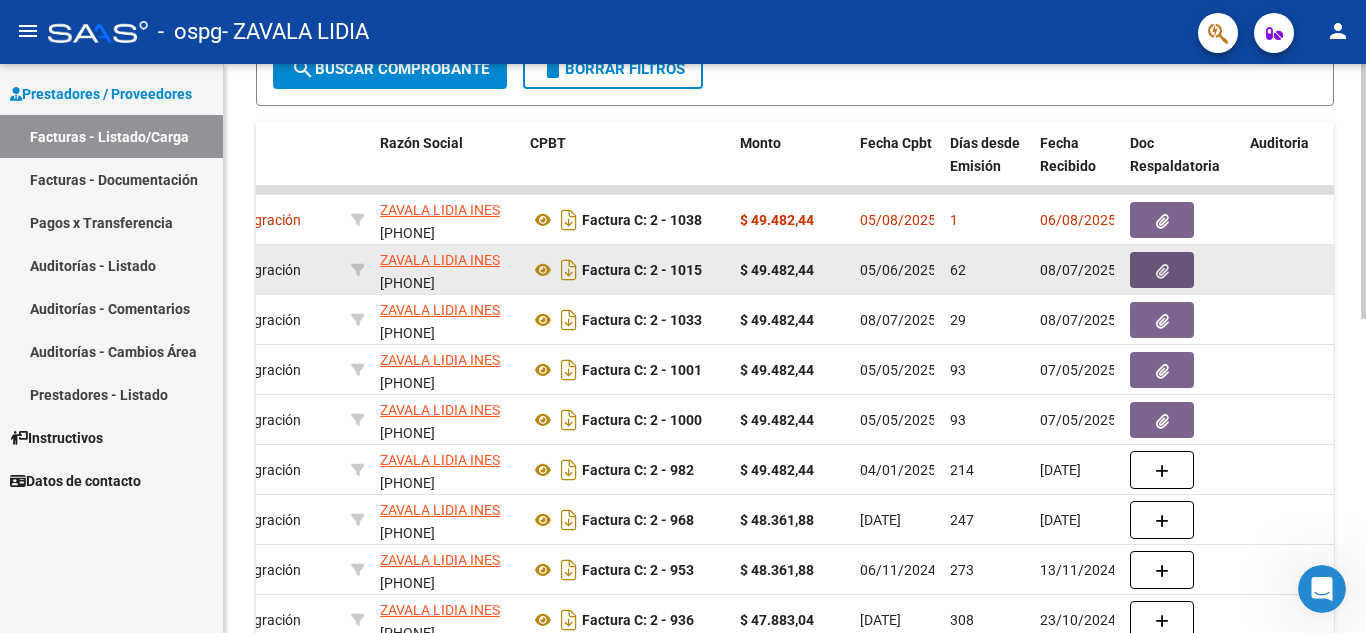 click 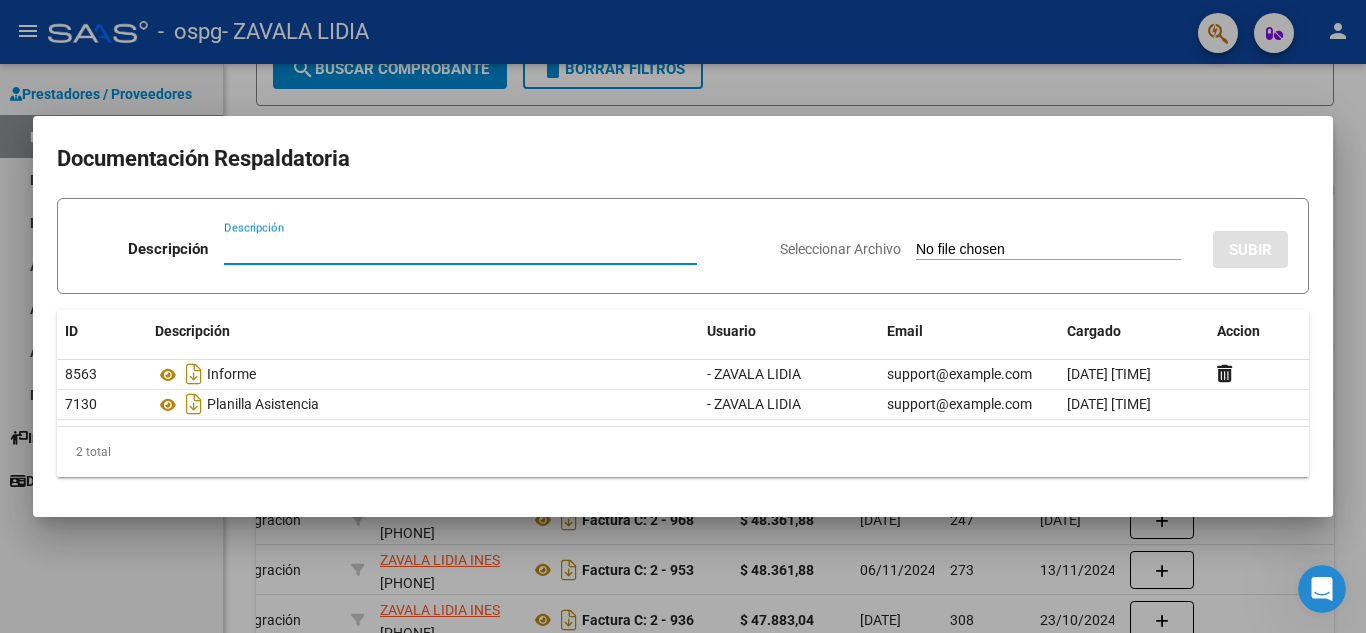 click at bounding box center [683, 316] 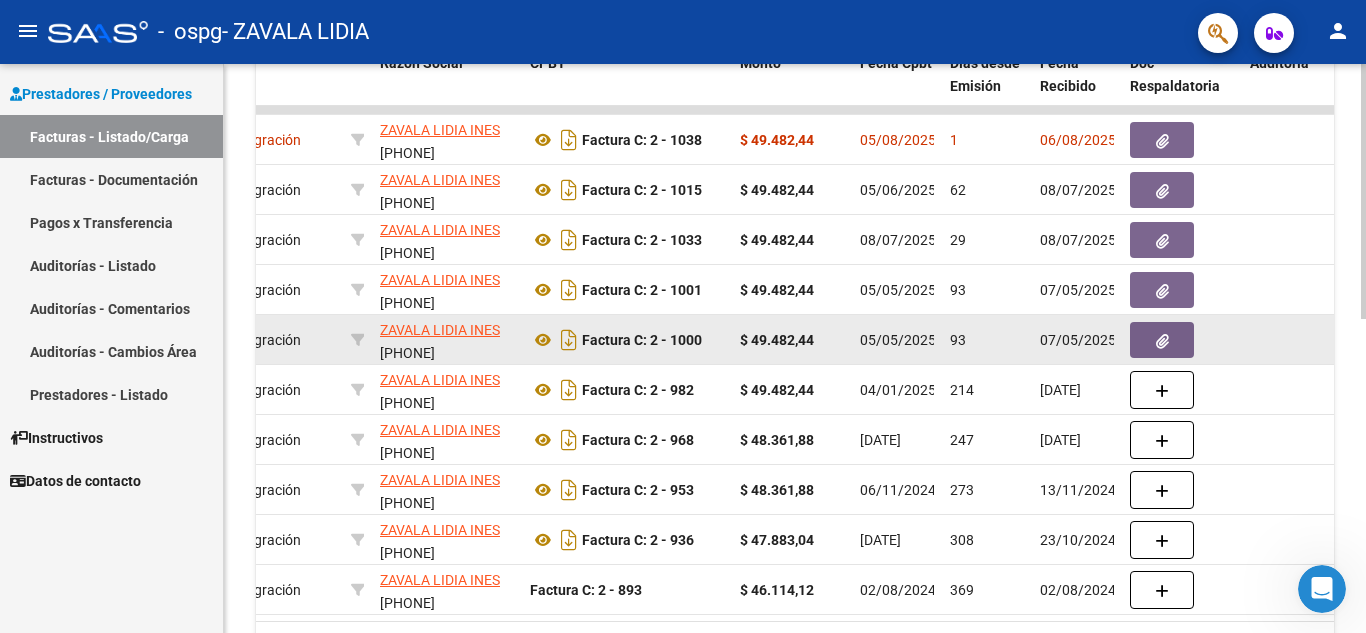 scroll, scrollTop: 699, scrollLeft: 0, axis: vertical 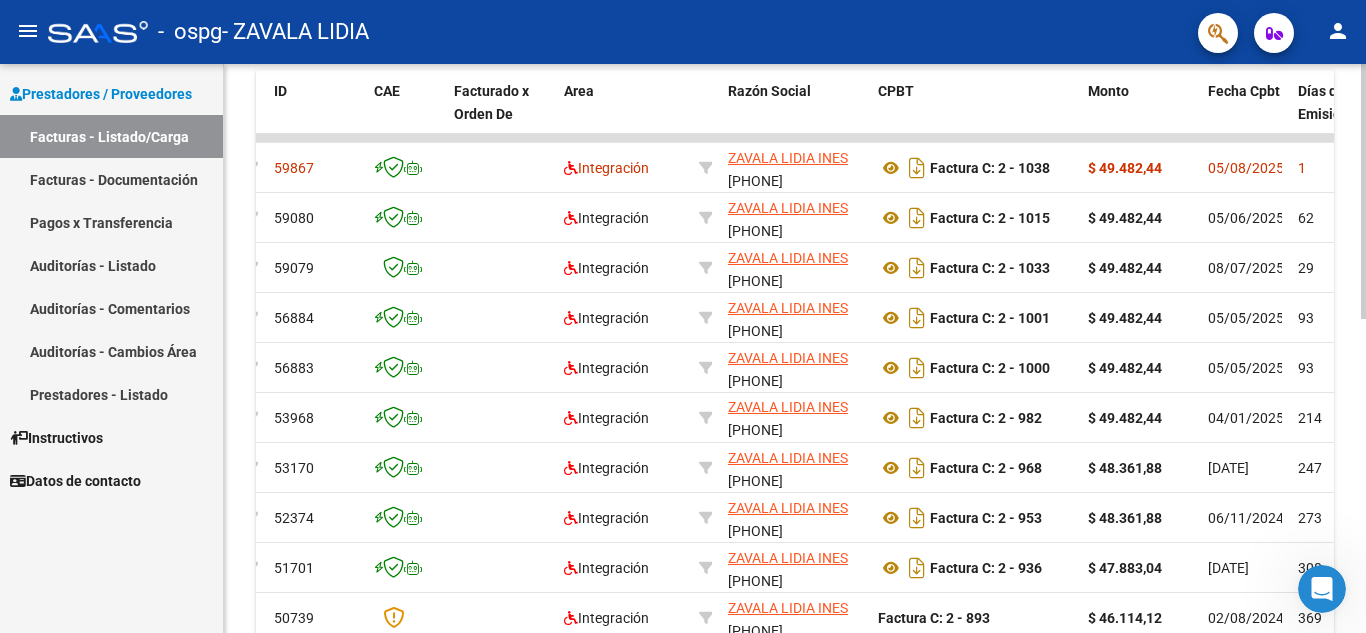 click 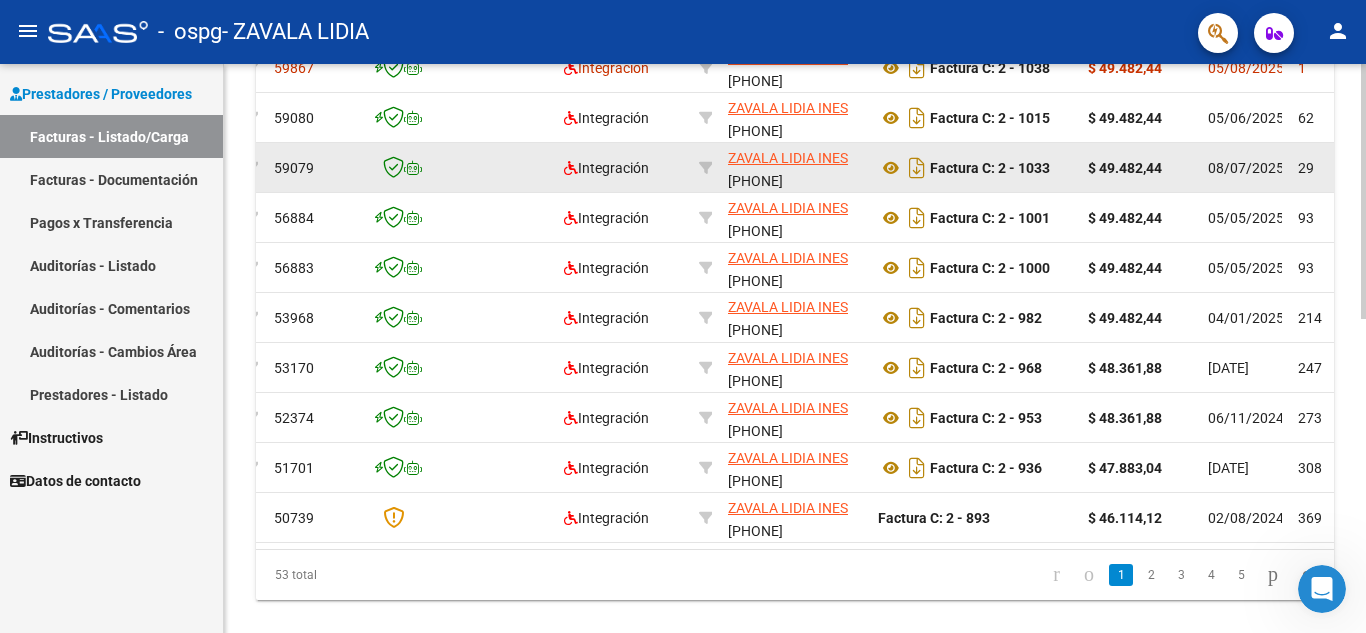 scroll, scrollTop: 552, scrollLeft: 0, axis: vertical 